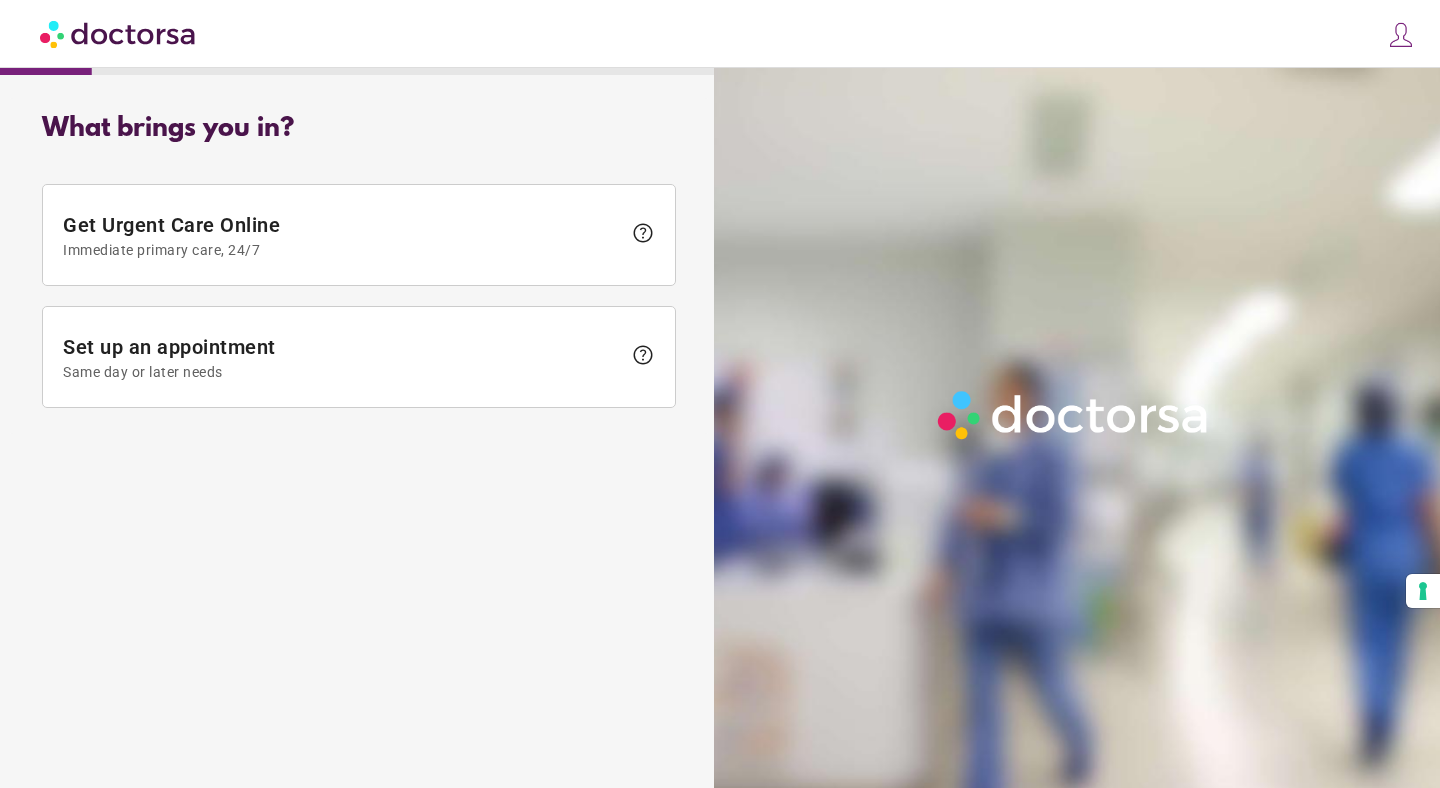 scroll, scrollTop: 0, scrollLeft: 0, axis: both 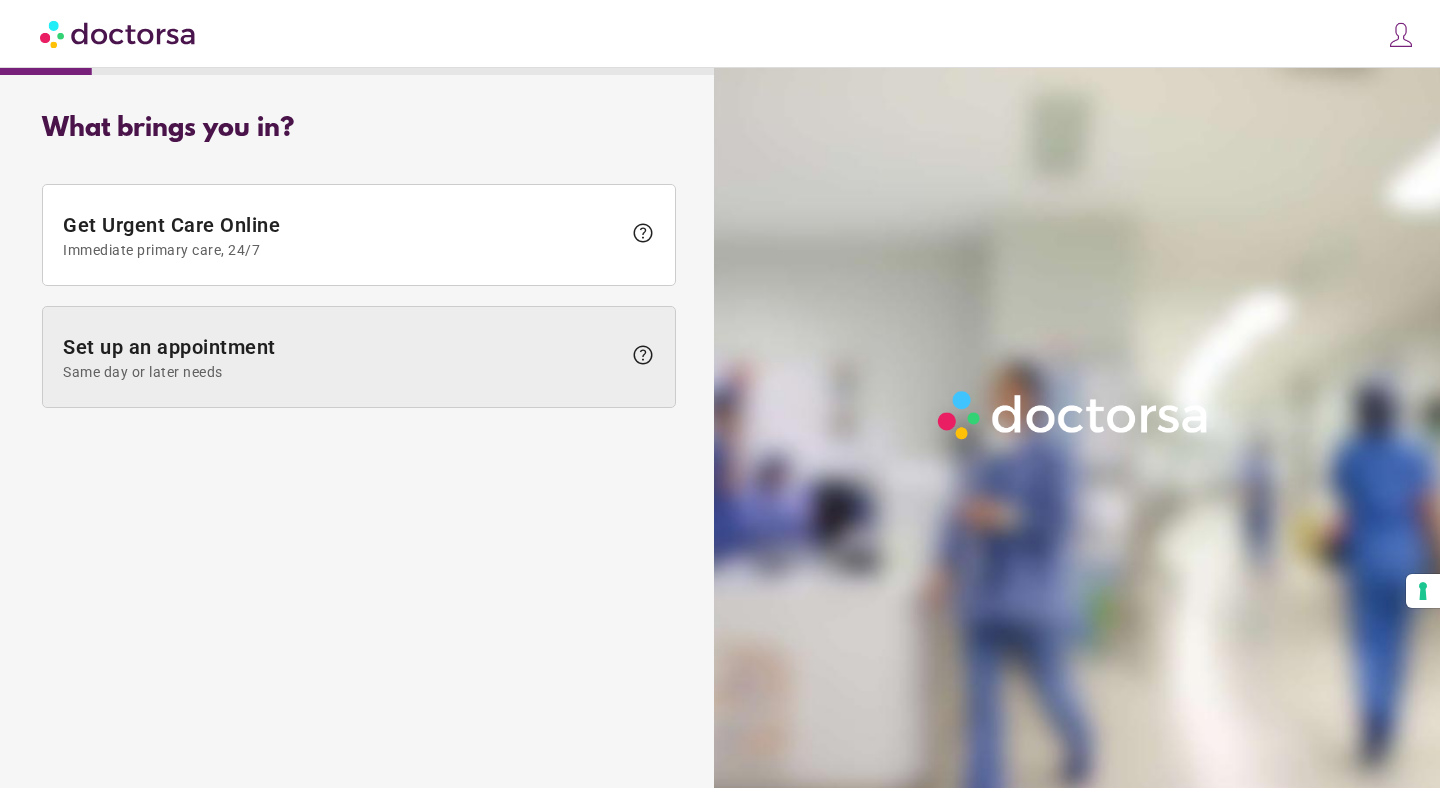 click on "Same day or later needs" at bounding box center [342, 372] 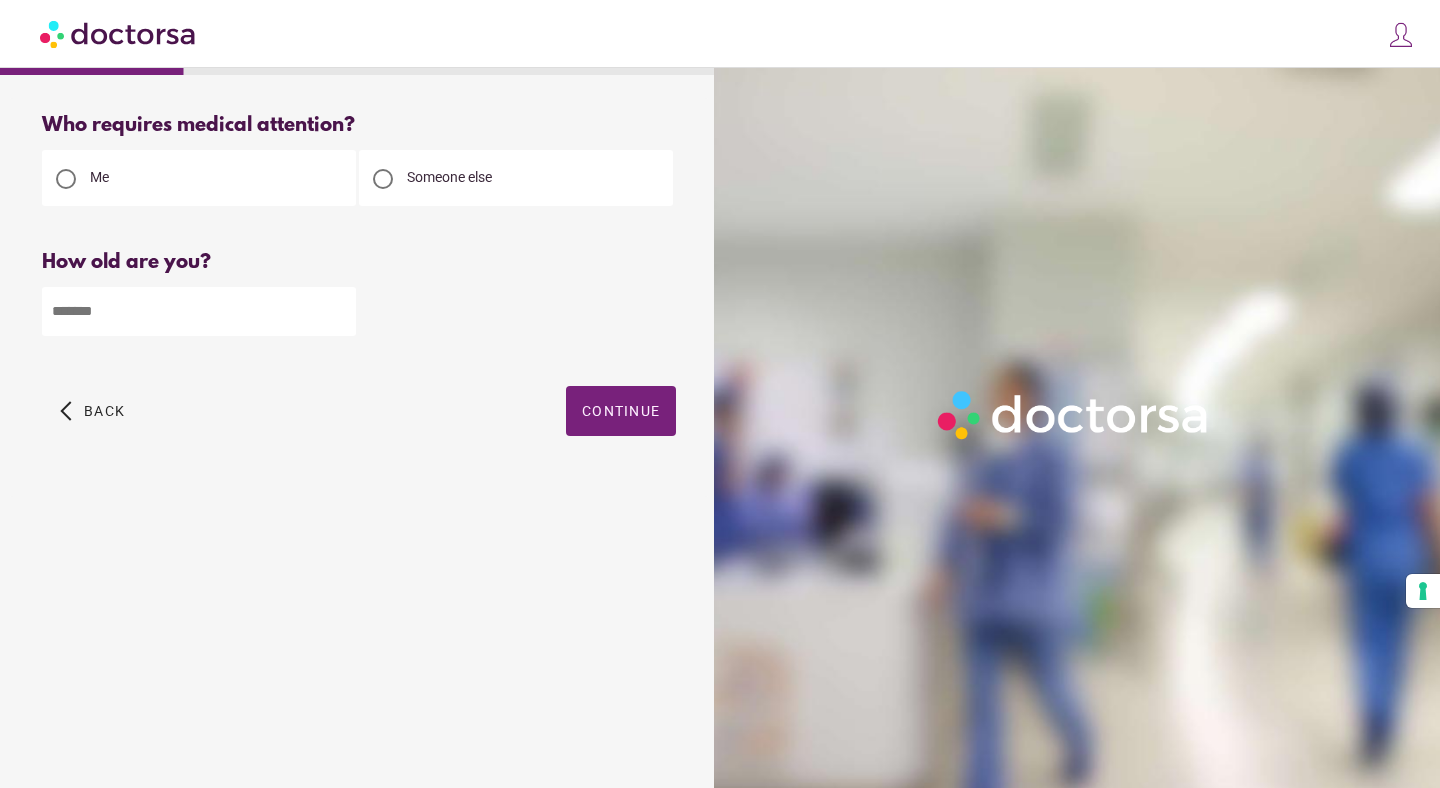 click at bounding box center [1401, 35] 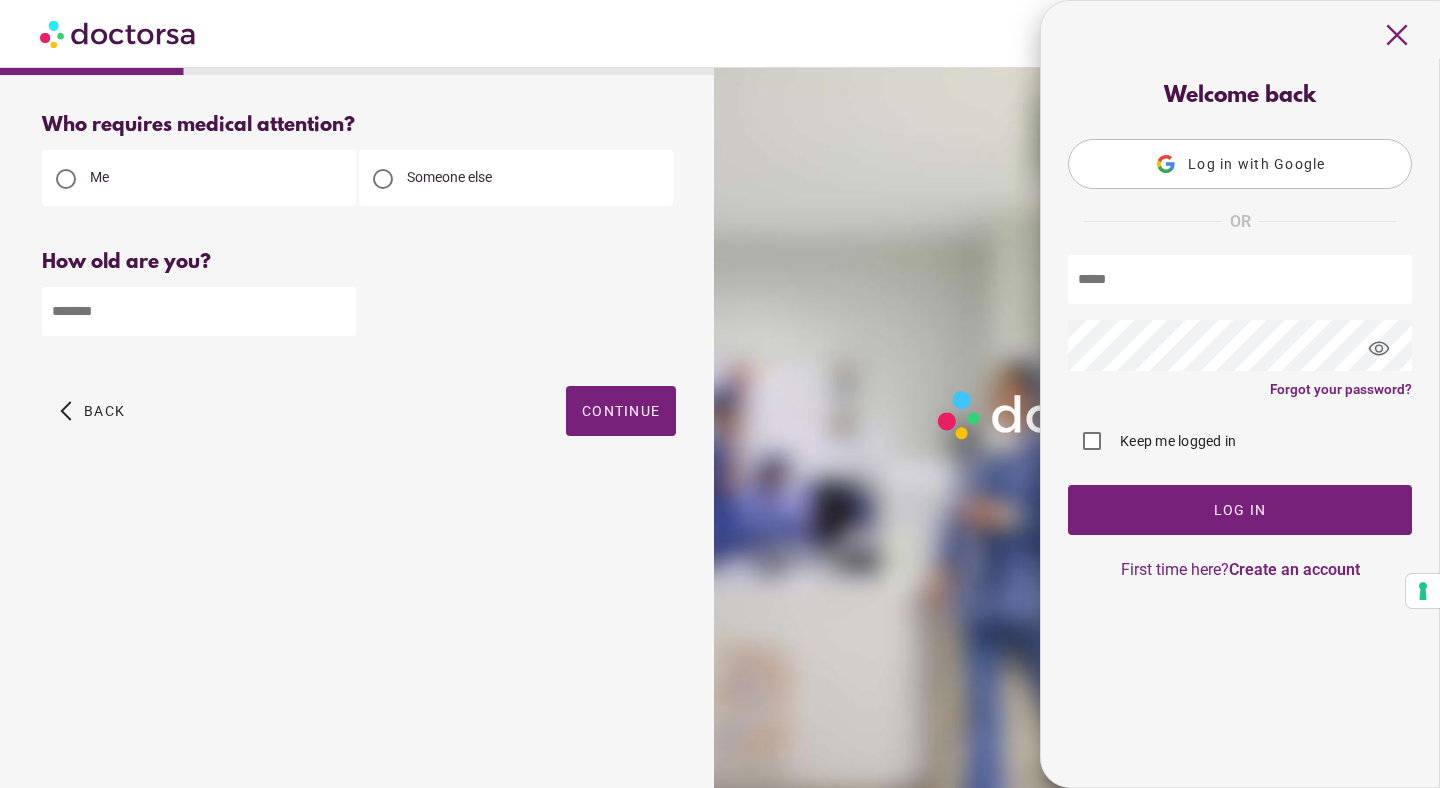 click at bounding box center (1240, 279) 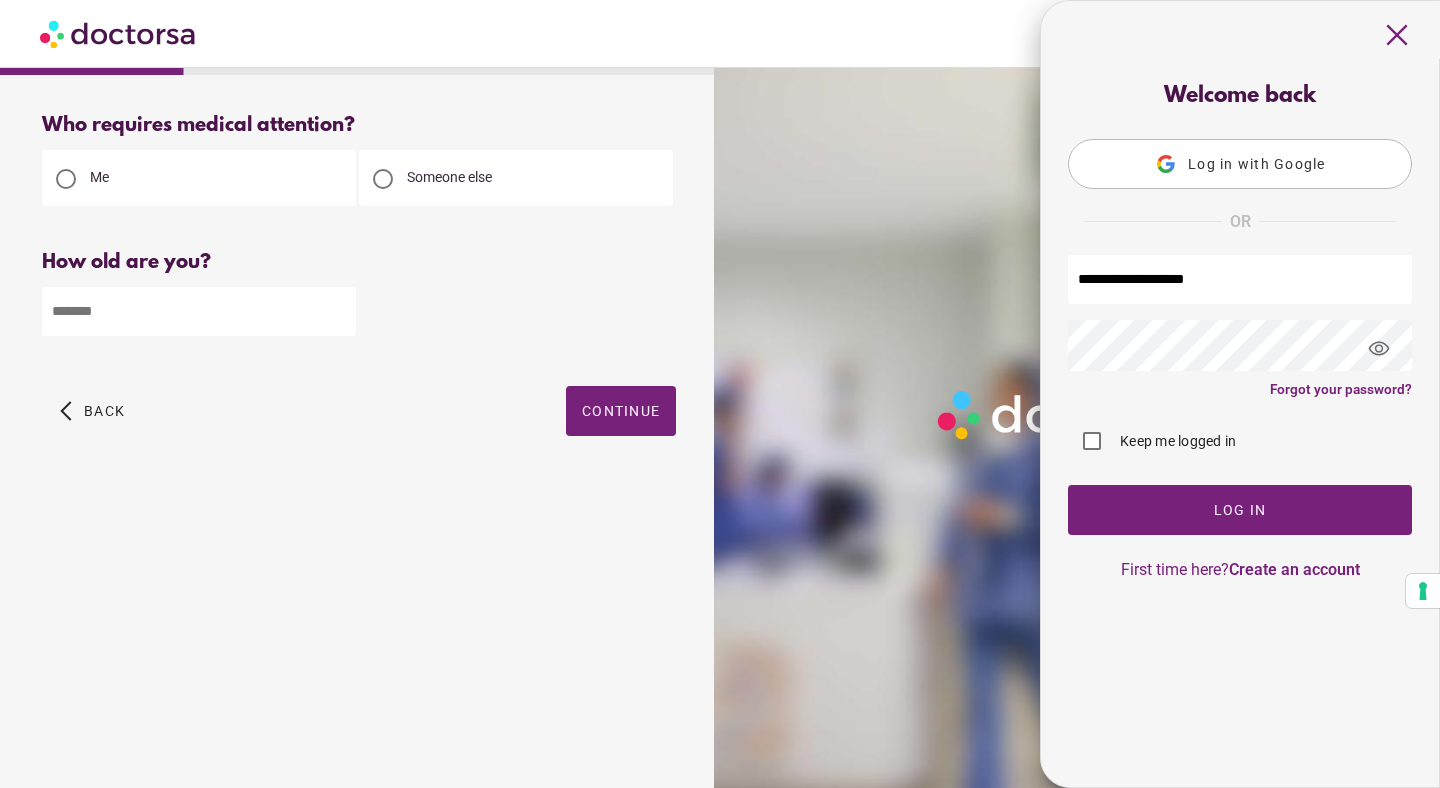 type on "**********" 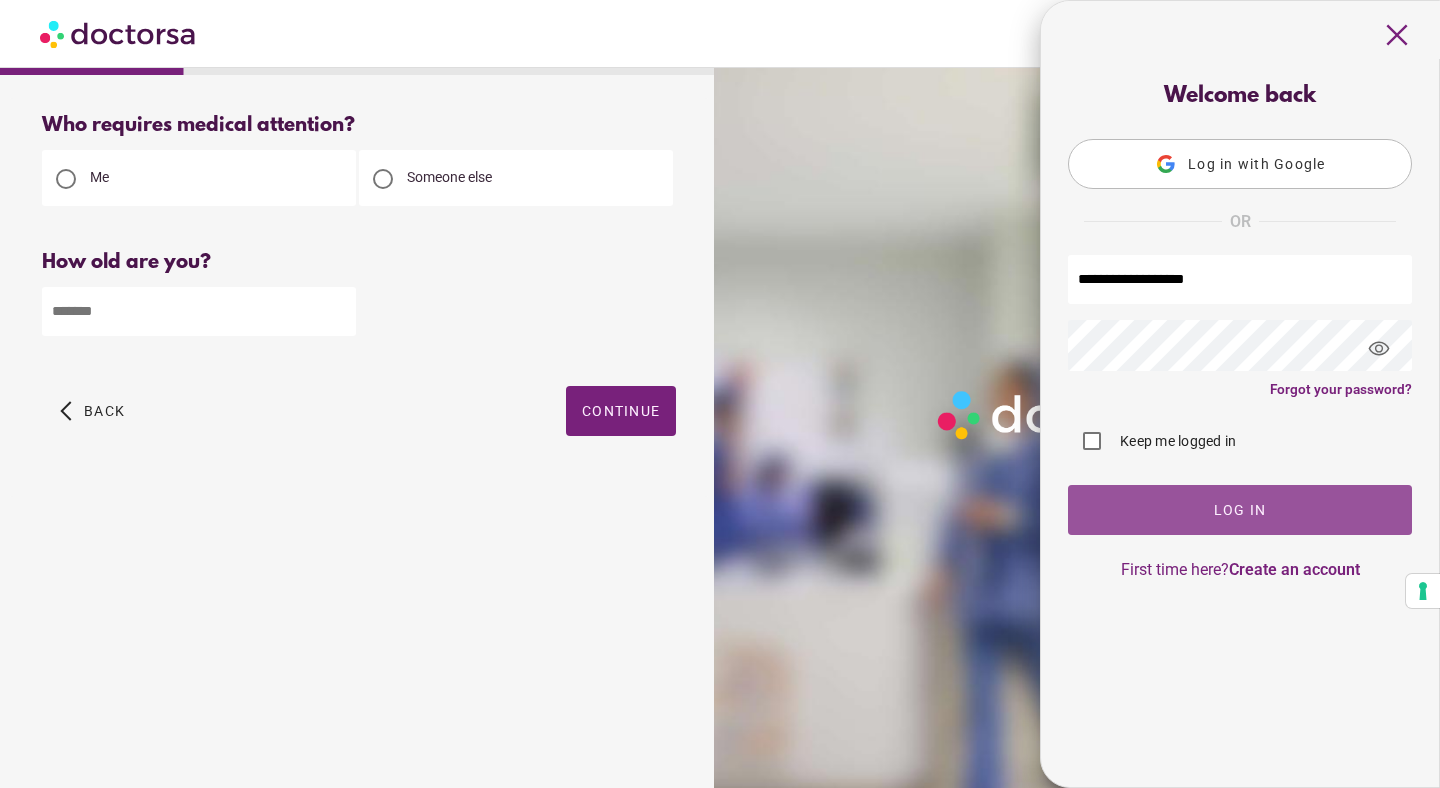 click on "Log In" at bounding box center [1240, 510] 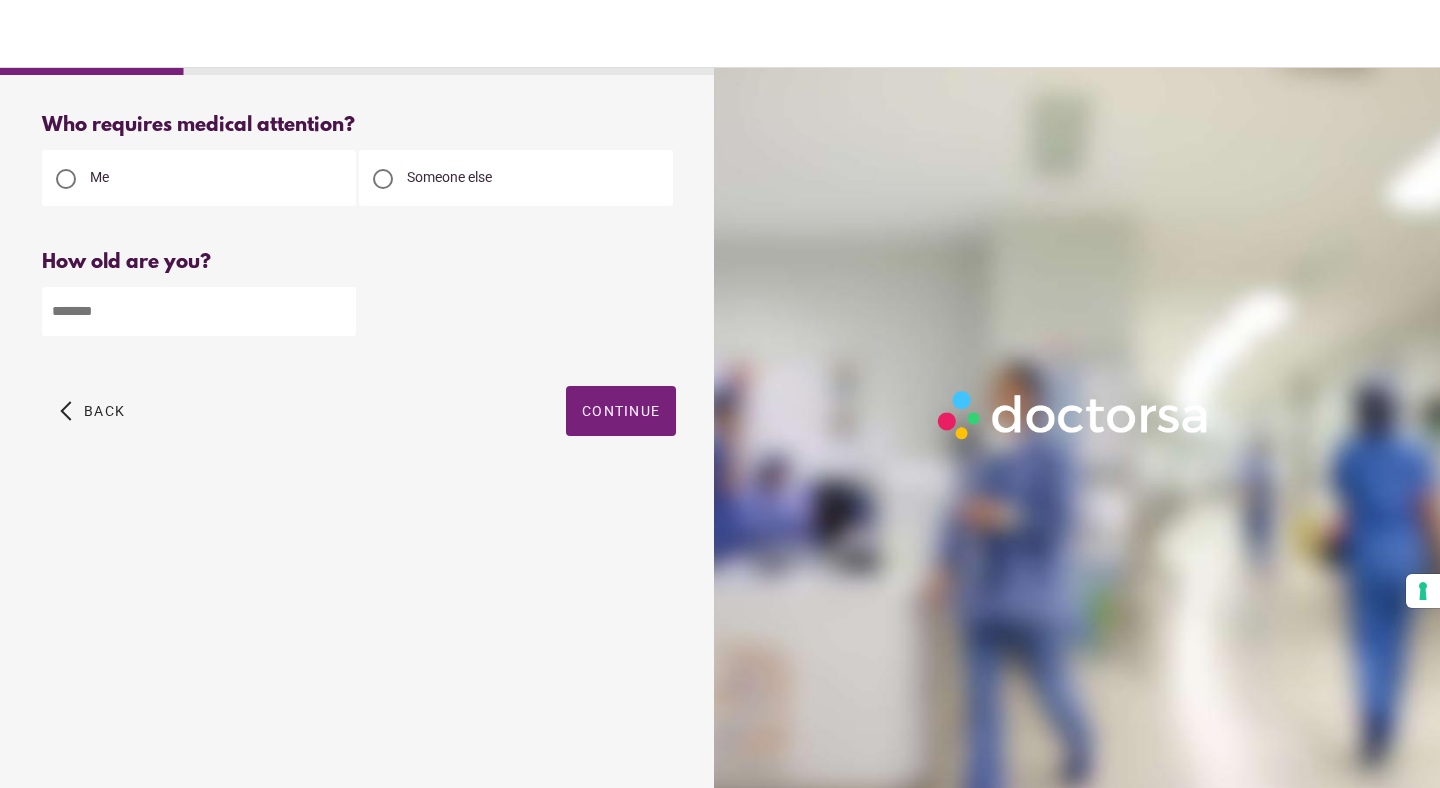 scroll, scrollTop: 0, scrollLeft: 0, axis: both 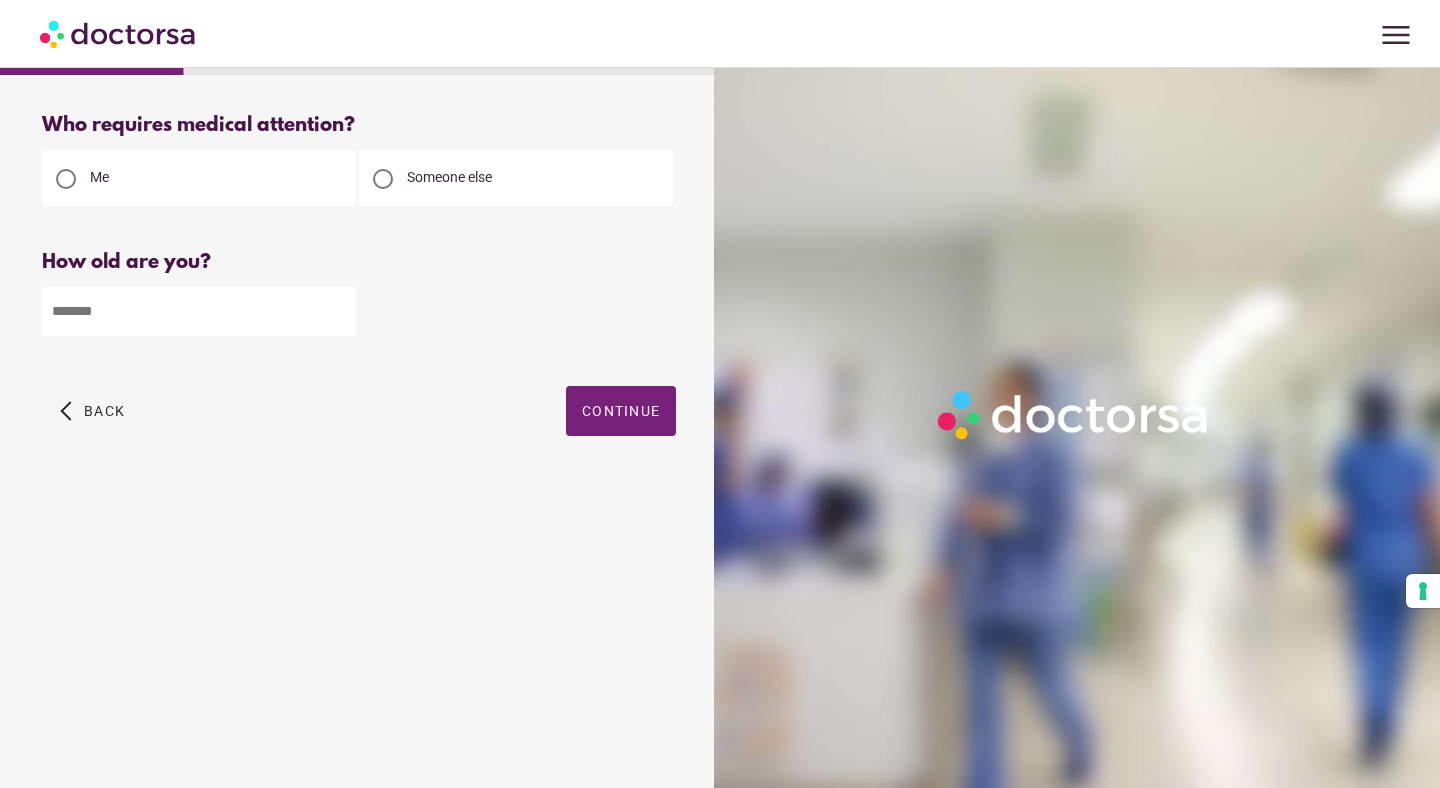 click on "menu" at bounding box center (1396, 35) 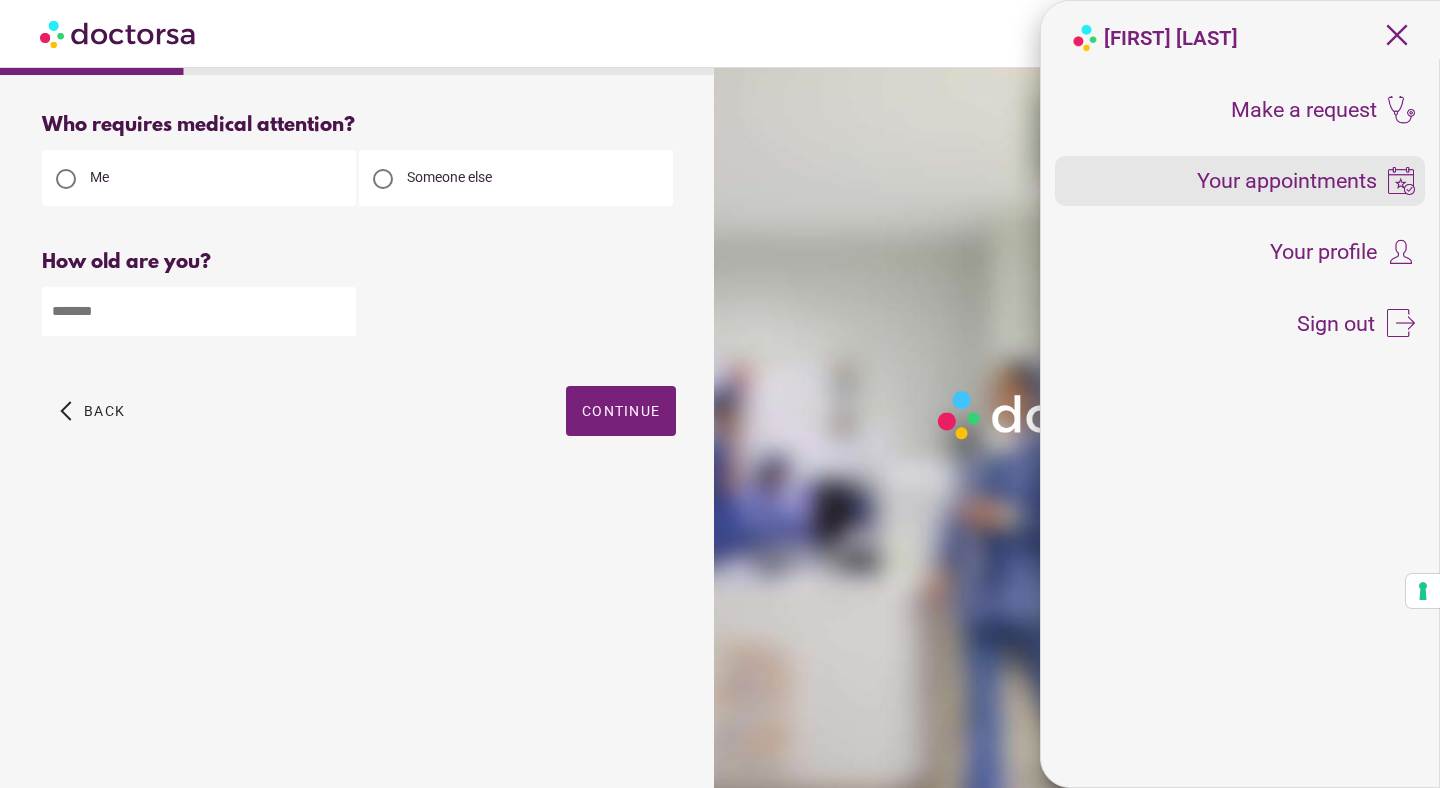 click on "Your appointments" at bounding box center [1287, 181] 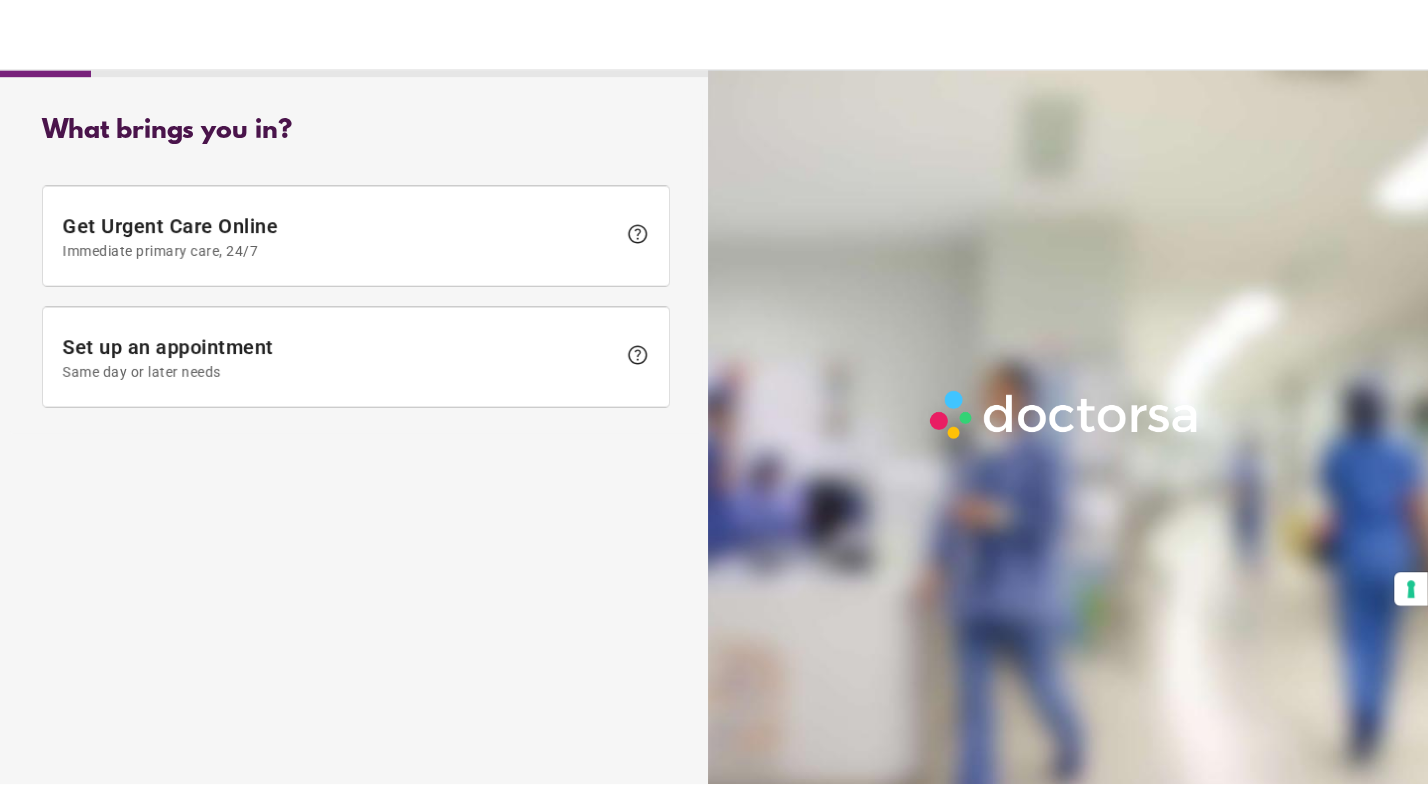 scroll, scrollTop: 0, scrollLeft: 0, axis: both 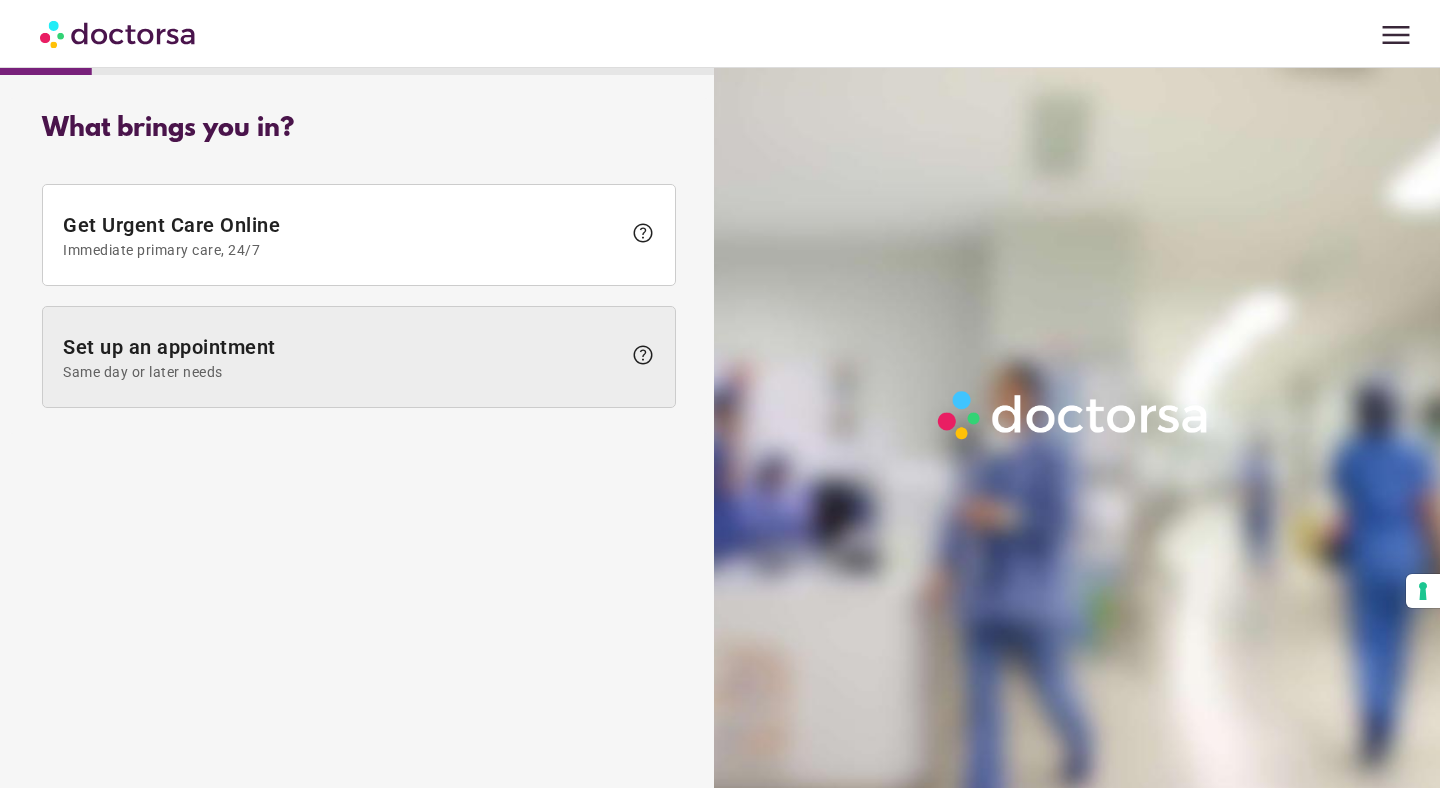 click on "Same day or later needs" at bounding box center [342, 372] 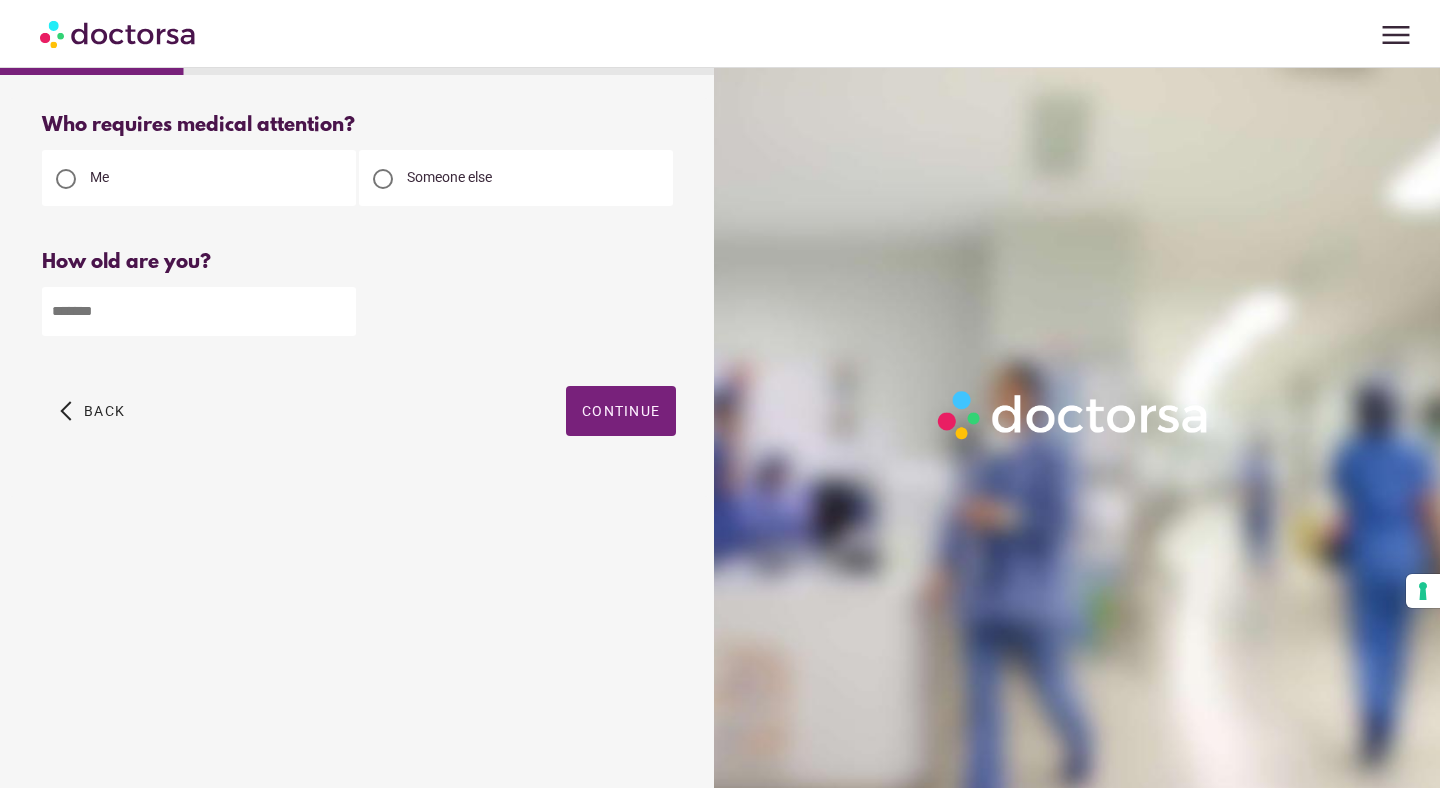 click at bounding box center [199, 311] 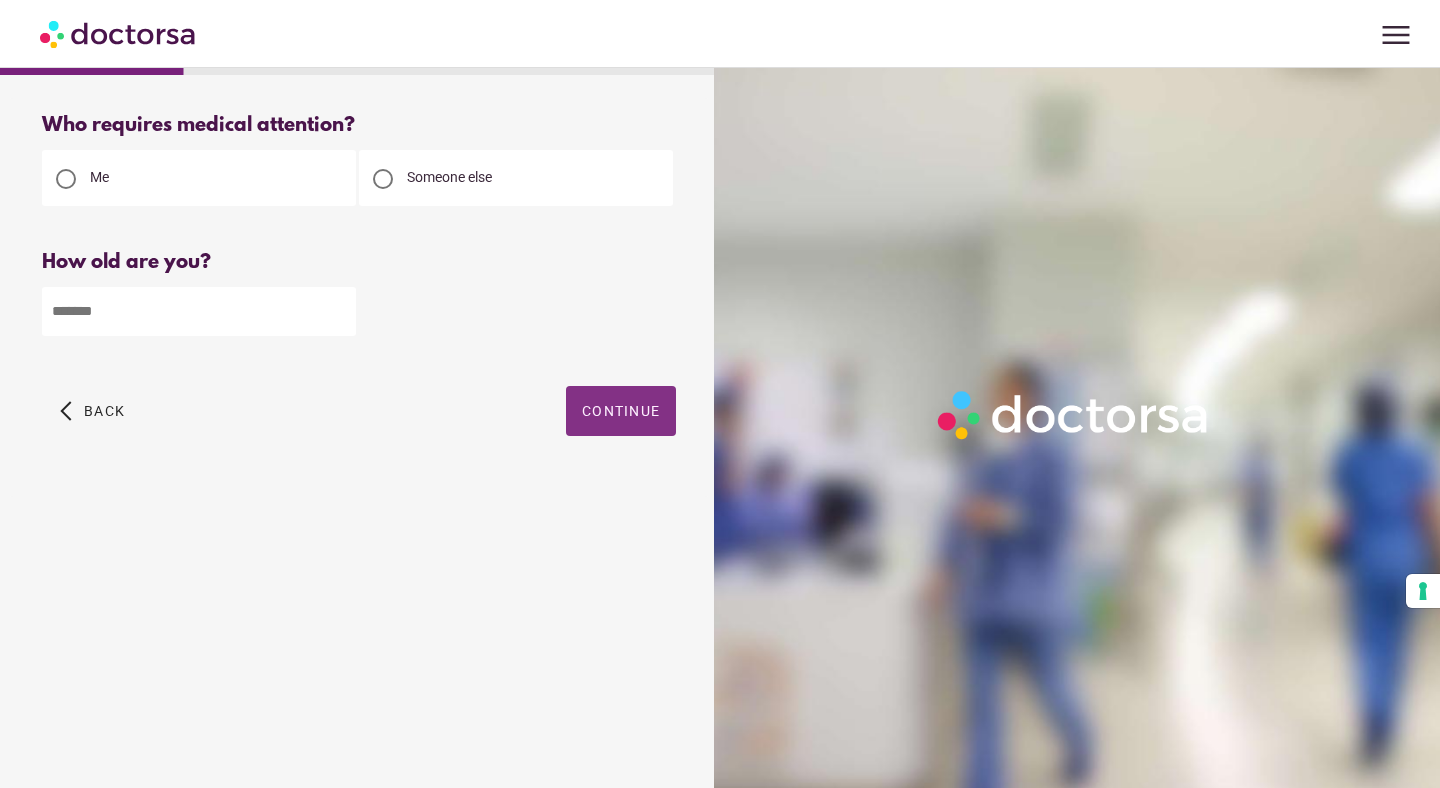click on "Continue" at bounding box center [621, 411] 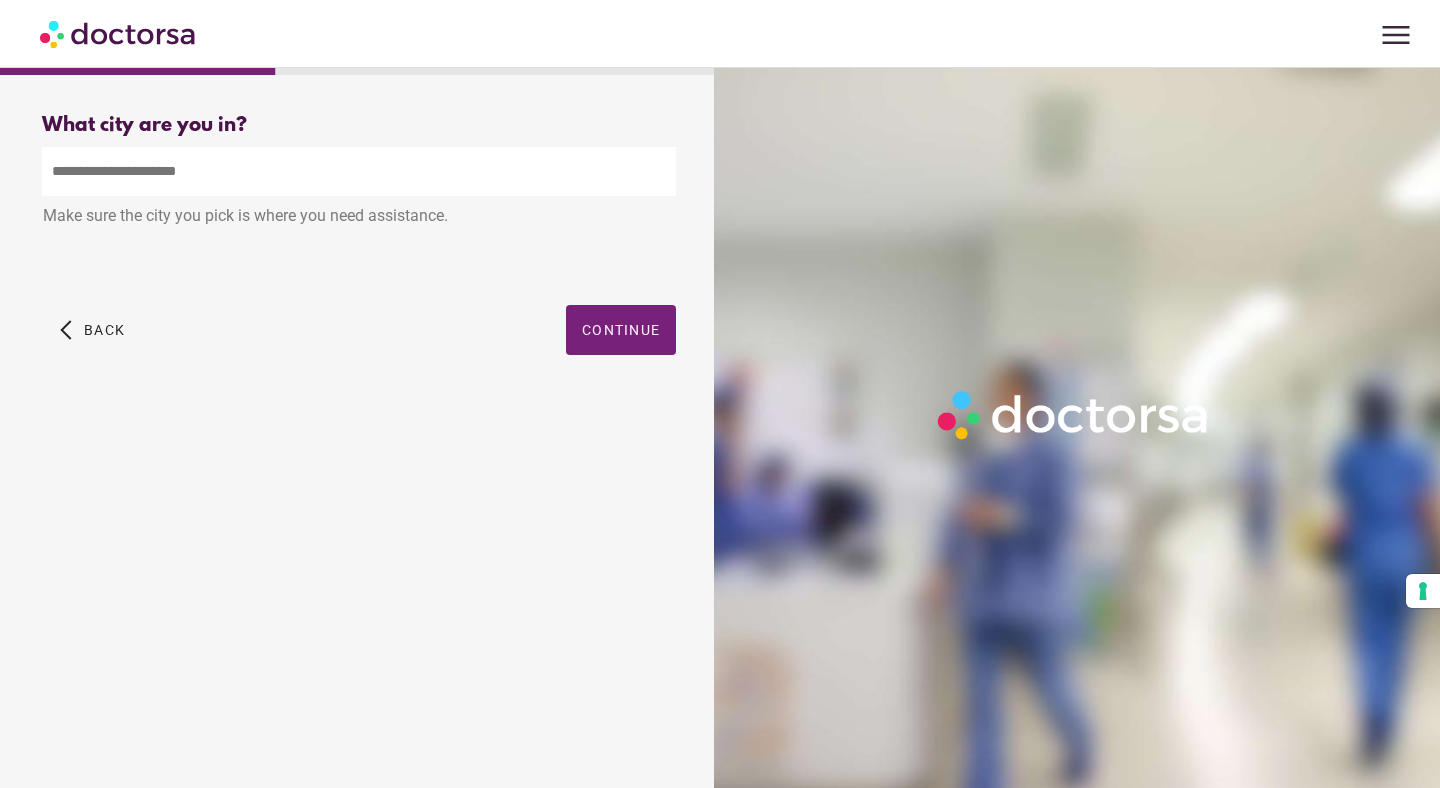 click at bounding box center [359, 171] 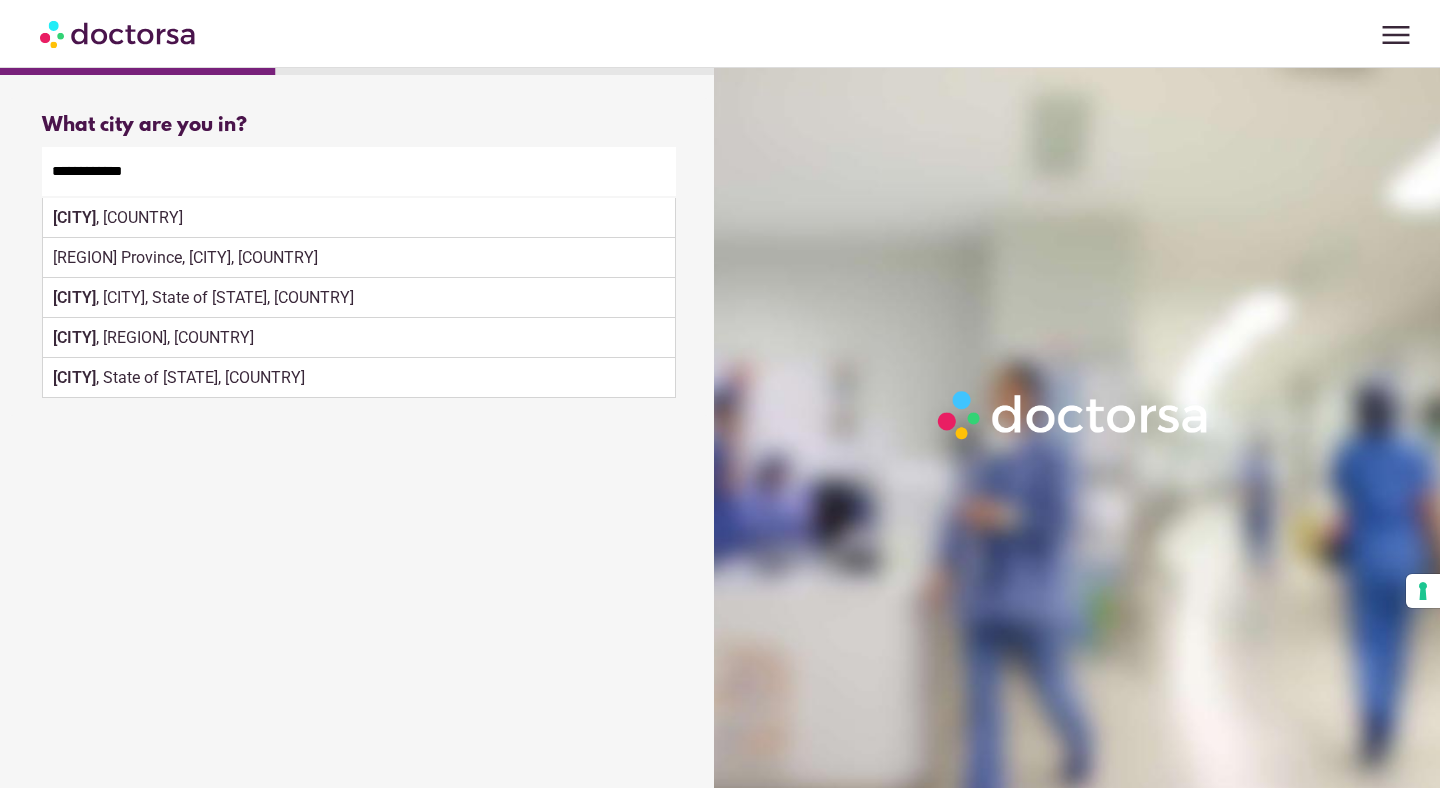 click on "[CITY] , [REGION], [COUNTRY]" at bounding box center (359, 338) 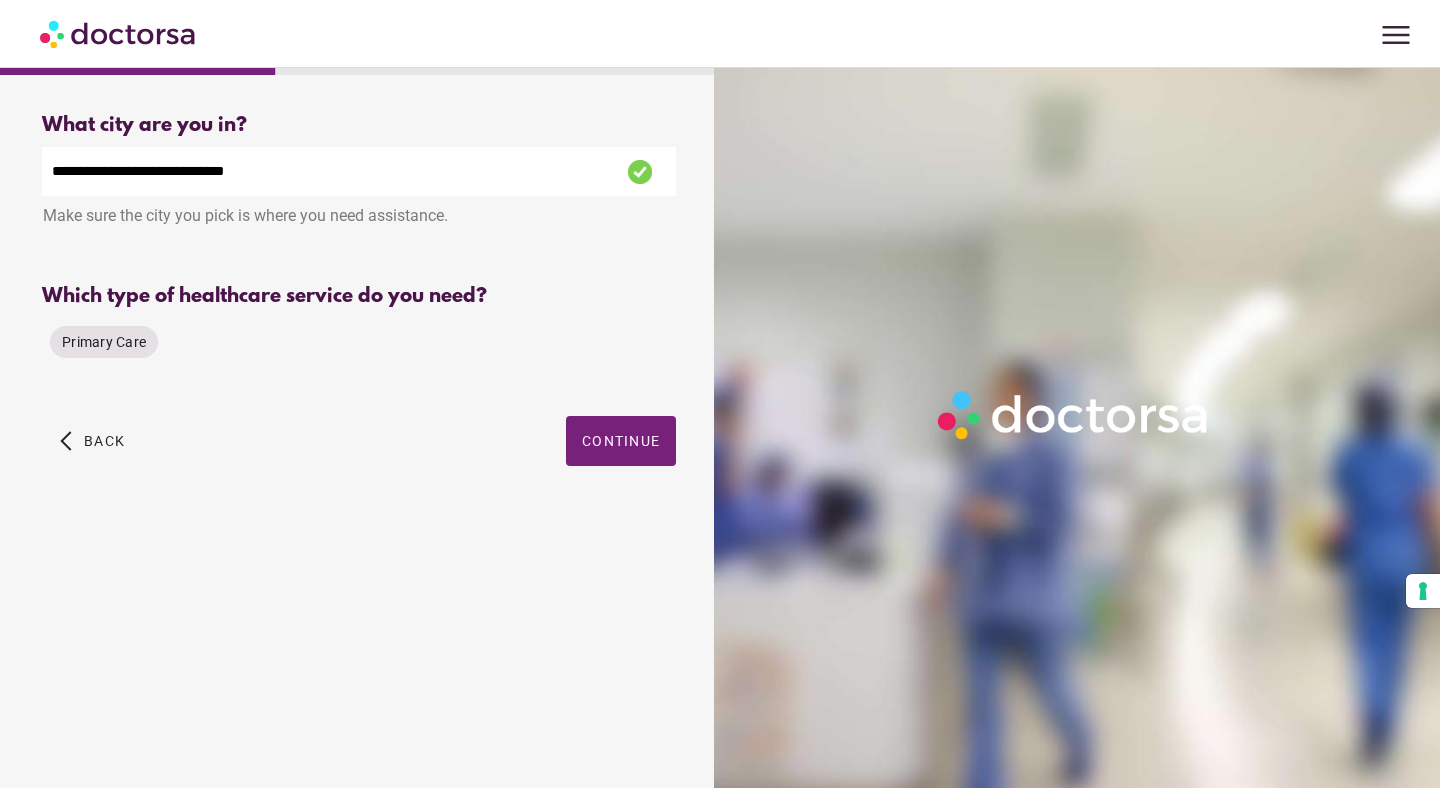 click on "**********" at bounding box center [359, 171] 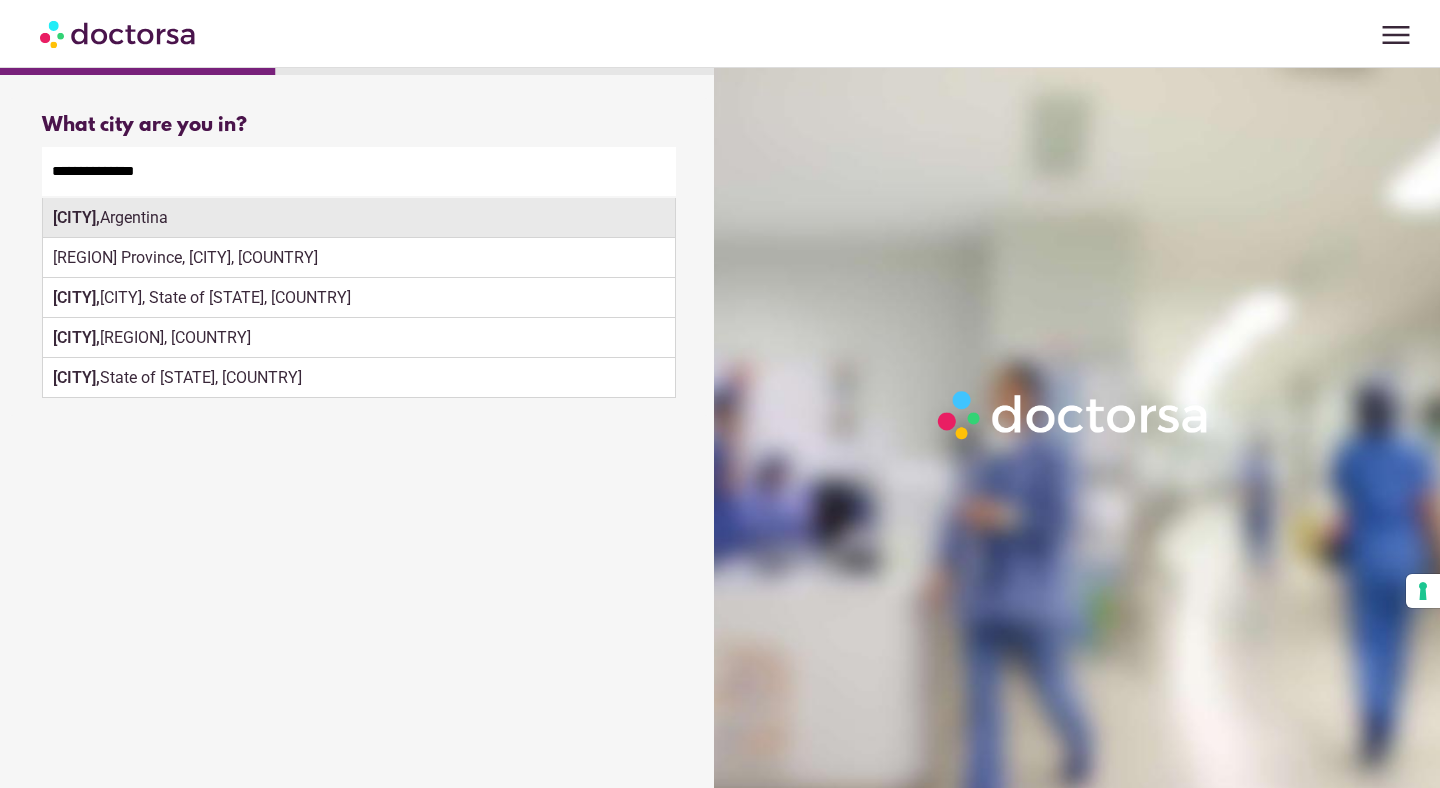 click on "[CITY], [COUNTRY]" at bounding box center (359, 218) 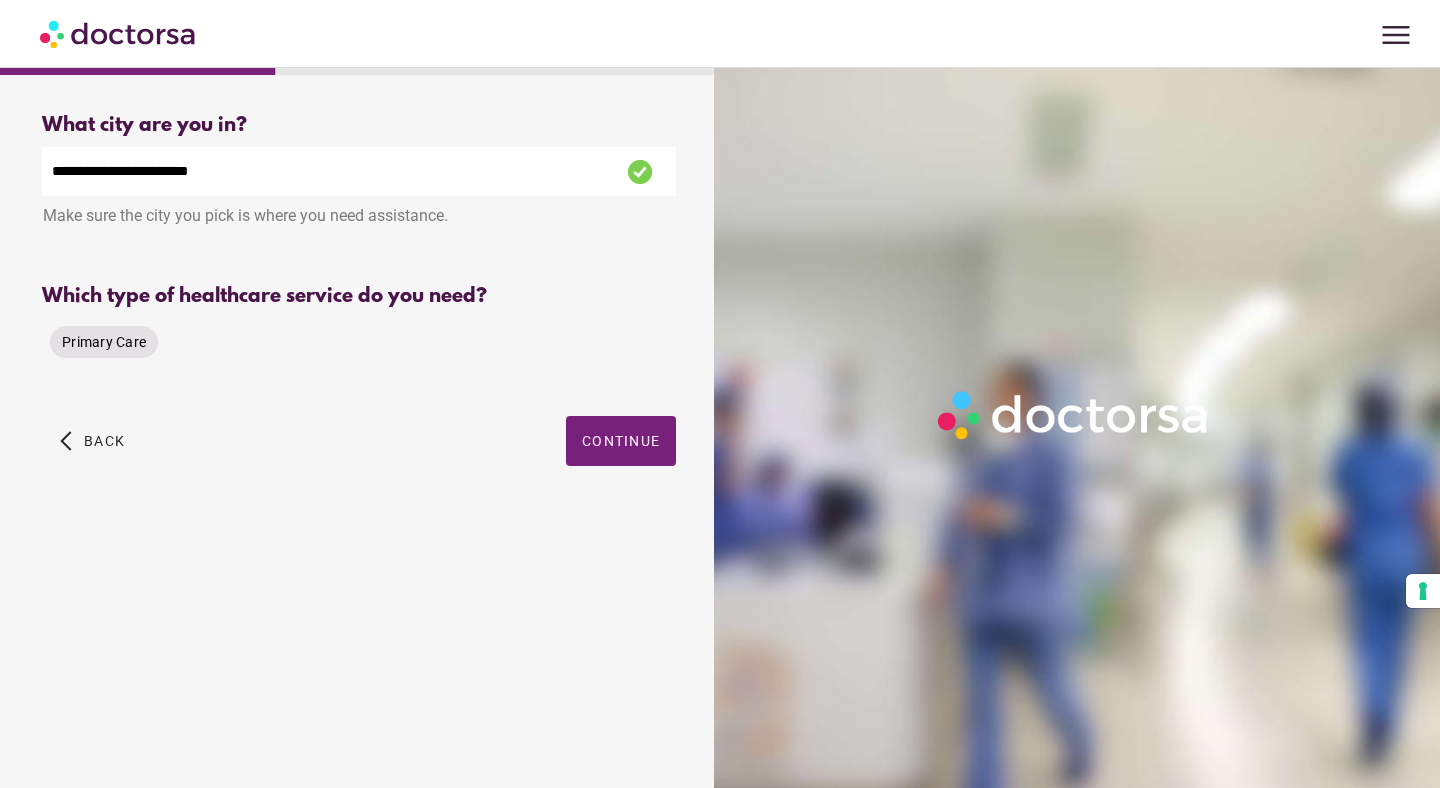 click on "Primary Care" at bounding box center [104, 342] 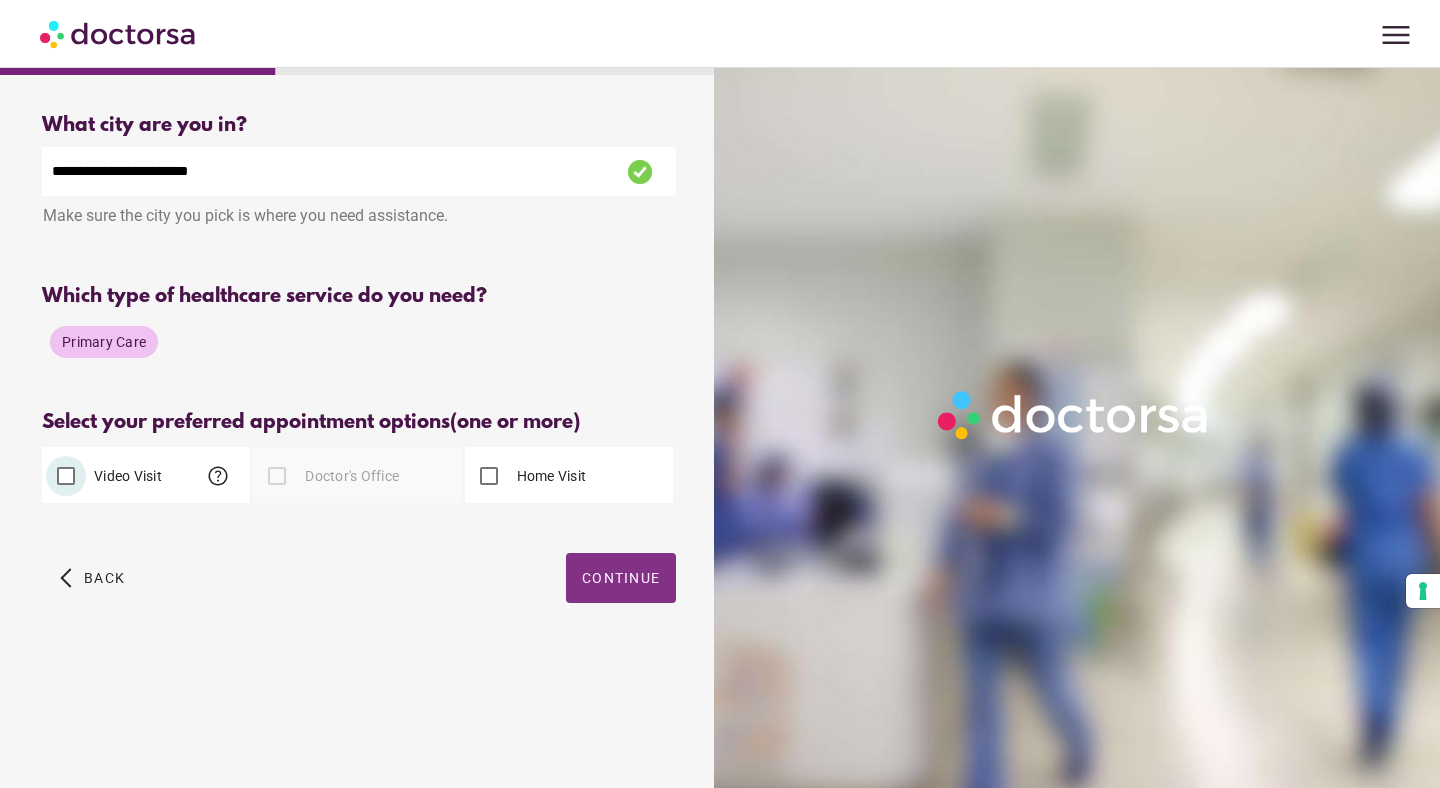 click on "Continue" at bounding box center [621, 578] 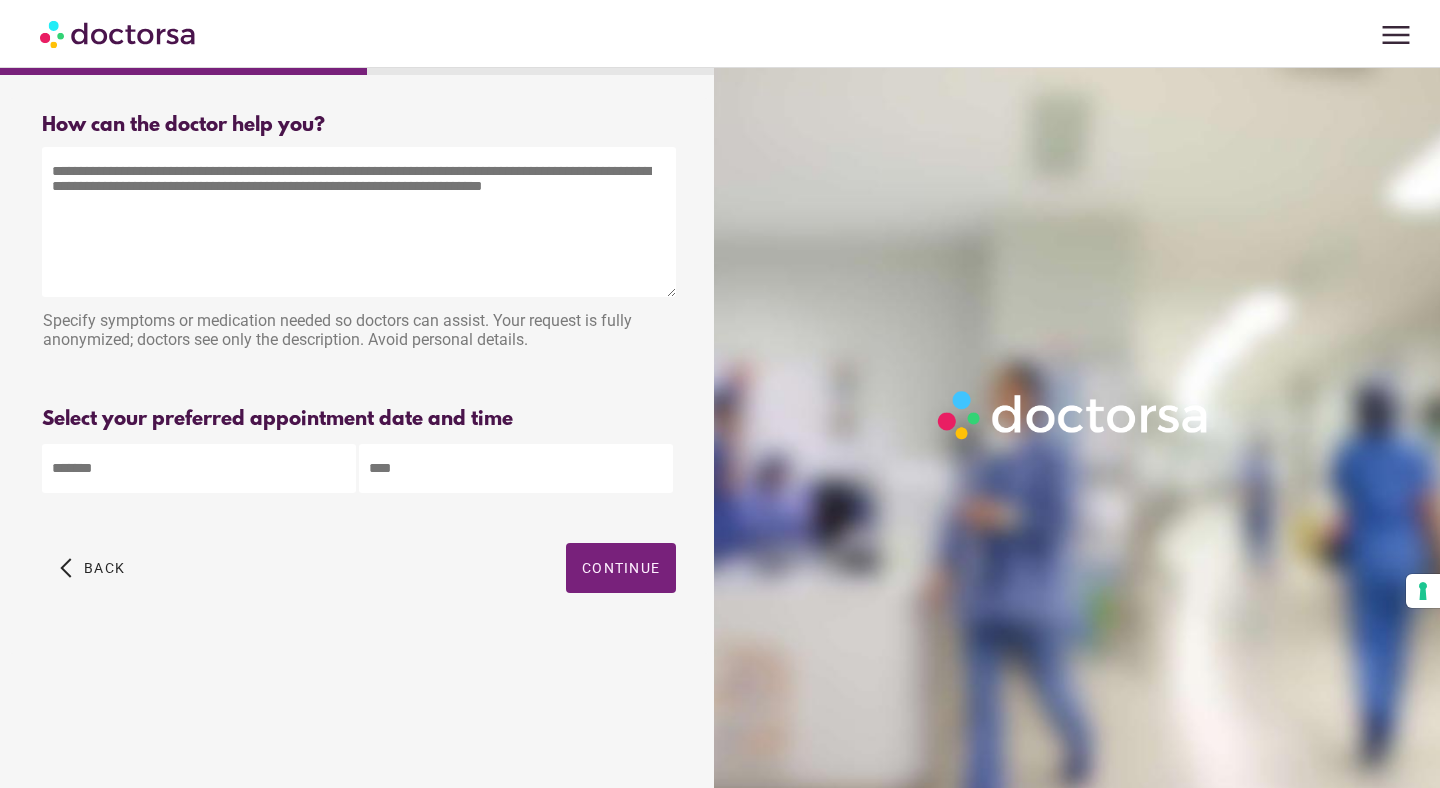 click at bounding box center (359, 222) 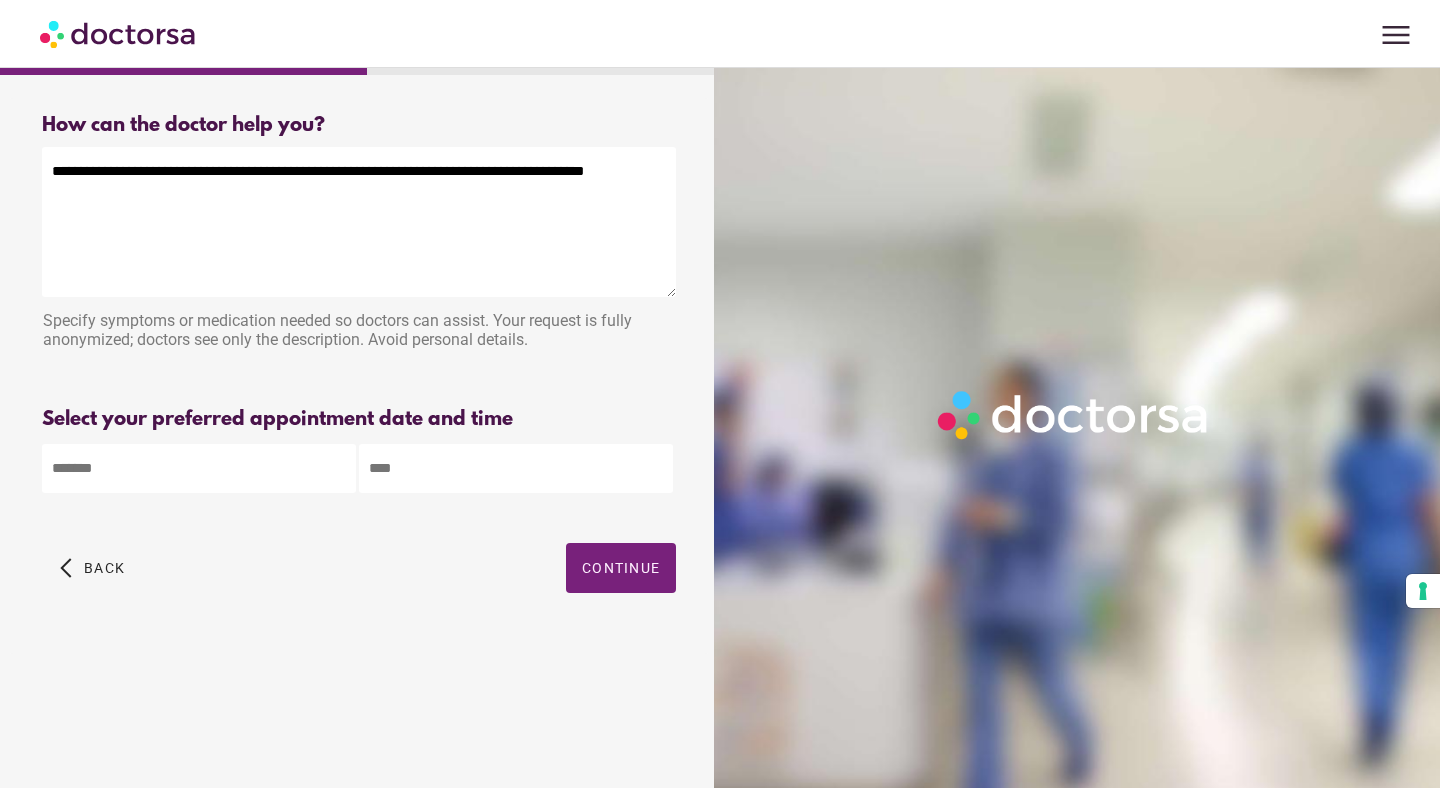 drag, startPoint x: 391, startPoint y: 171, endPoint x: 488, endPoint y: 172, distance: 97.00516 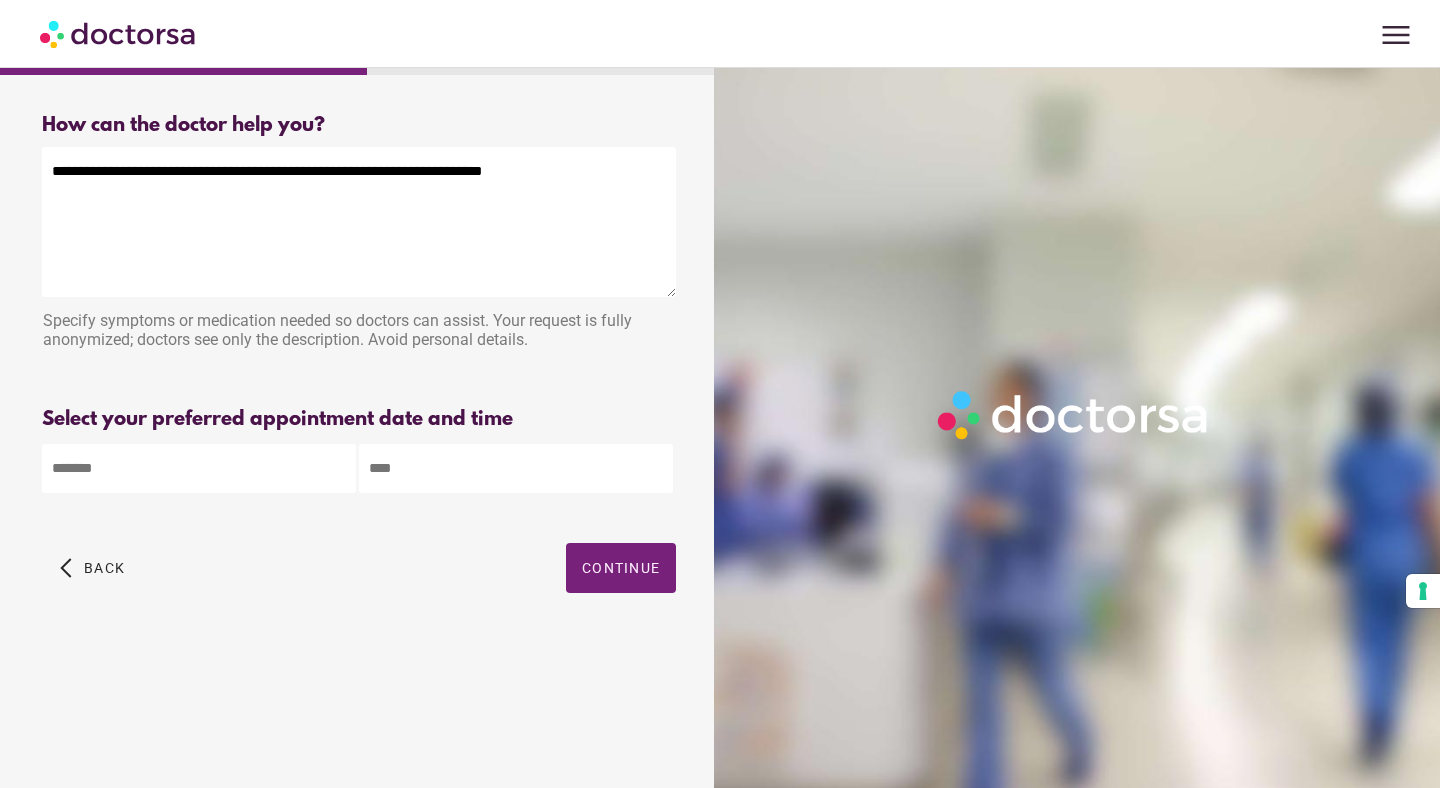 click on "**********" at bounding box center (359, 222) 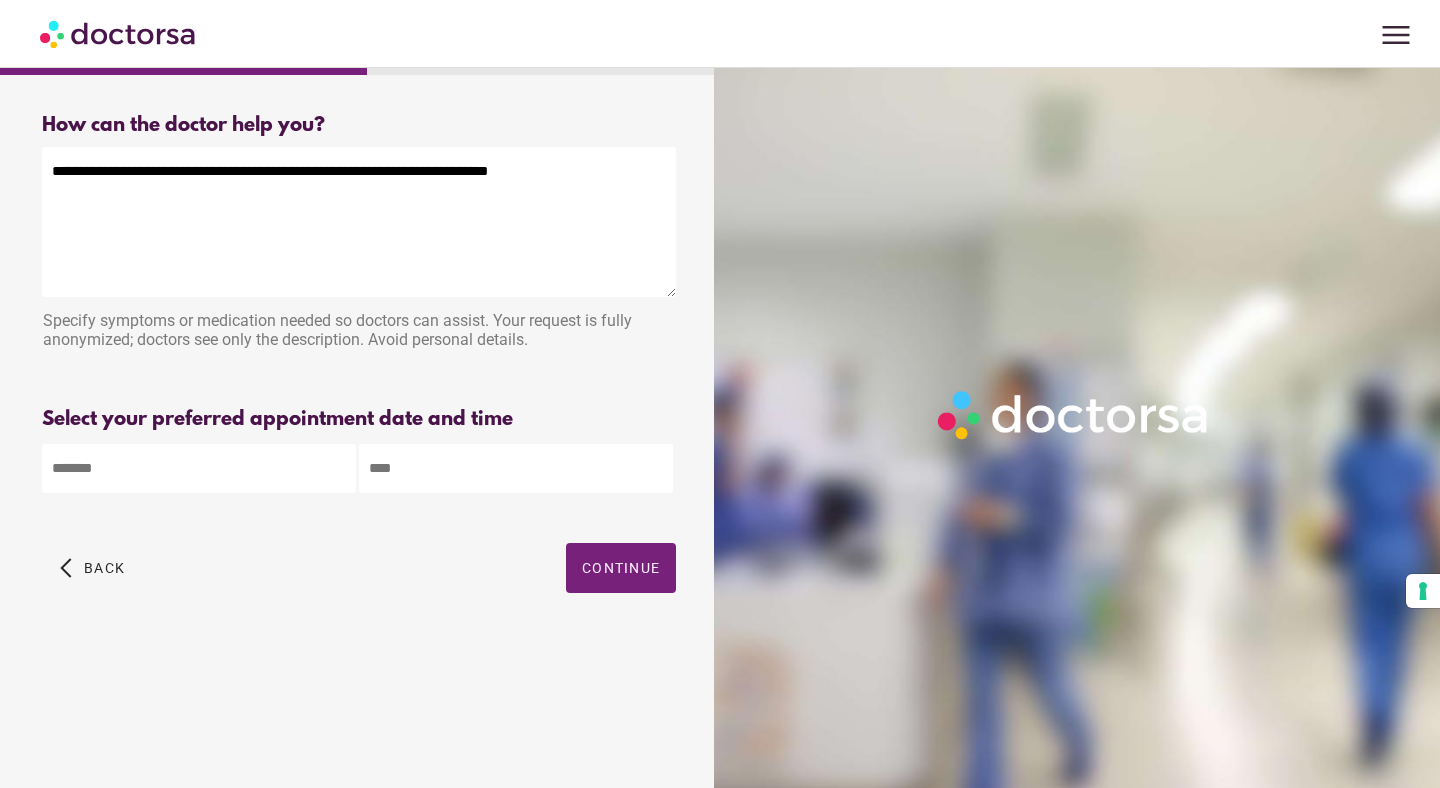 click on "**********" at bounding box center [359, 222] 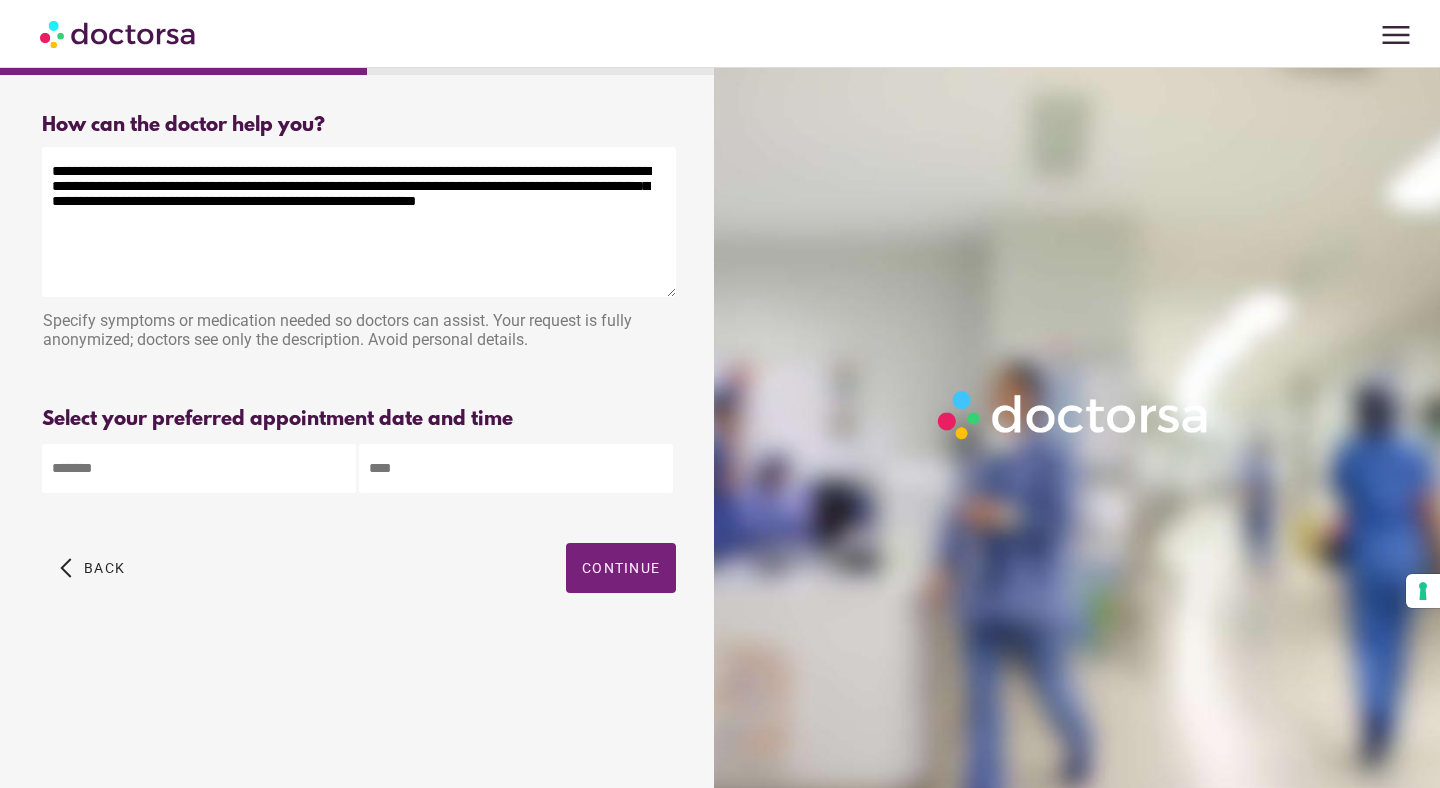 click on "**********" at bounding box center (359, 222) 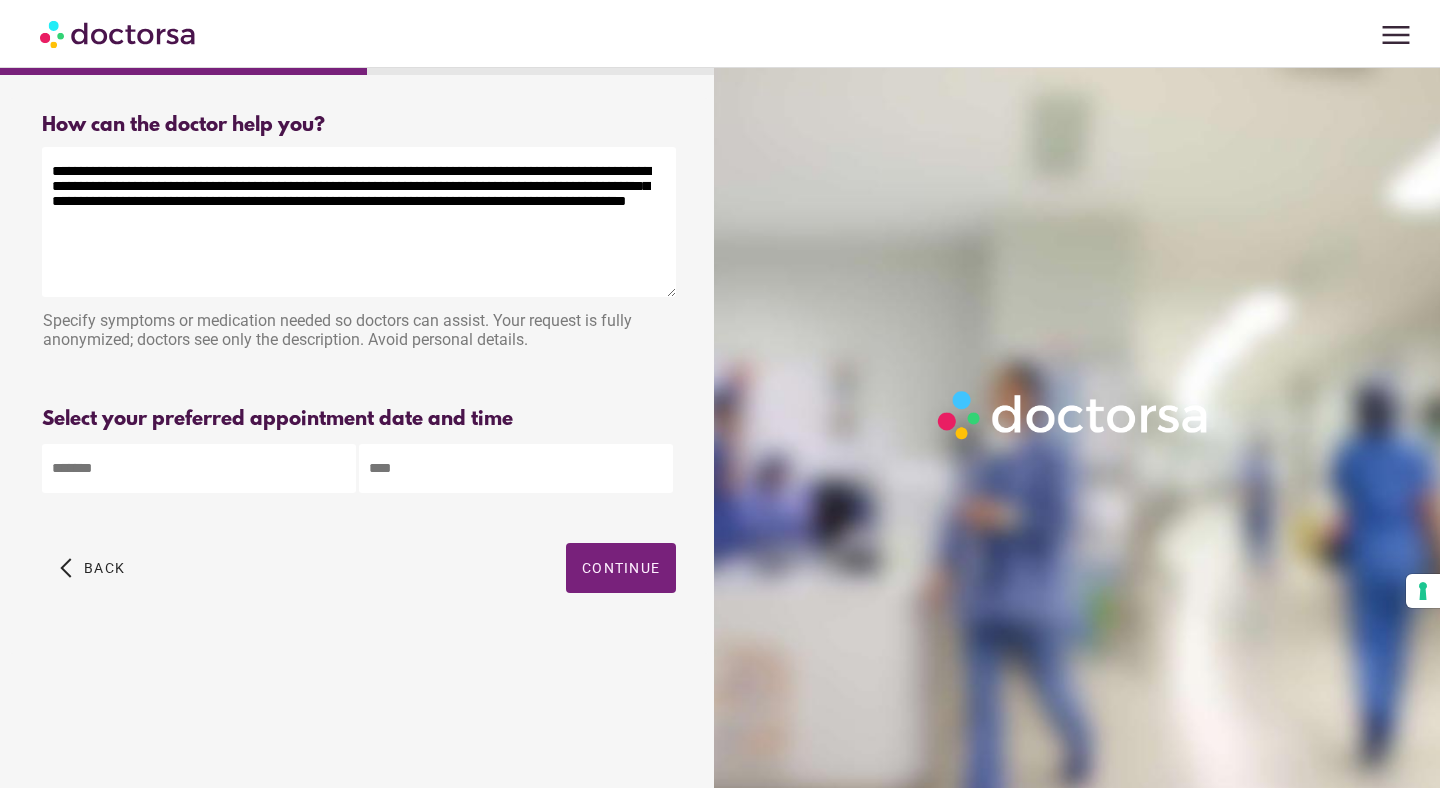 click on "**********" at bounding box center (359, 222) 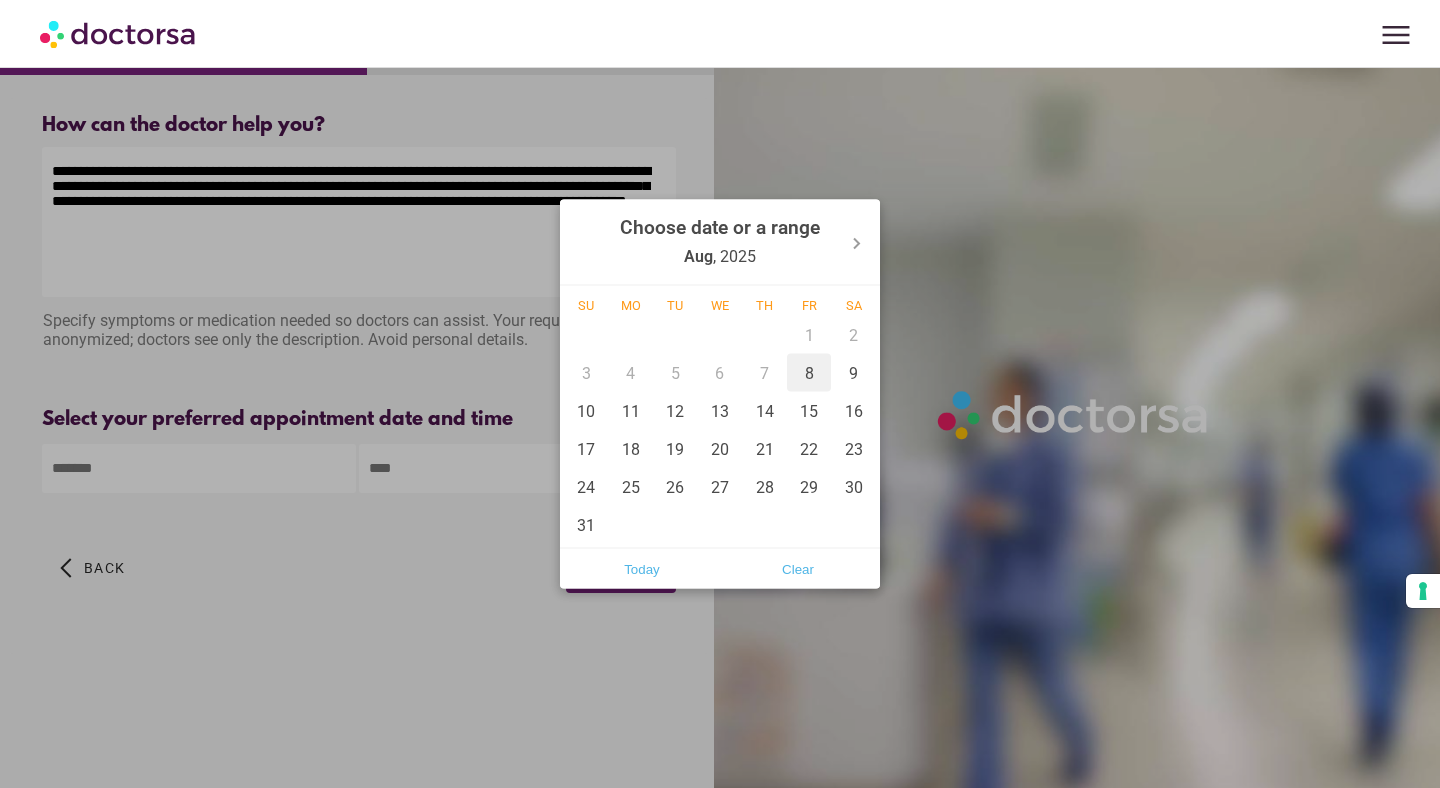 click on "8" at bounding box center [809, 373] 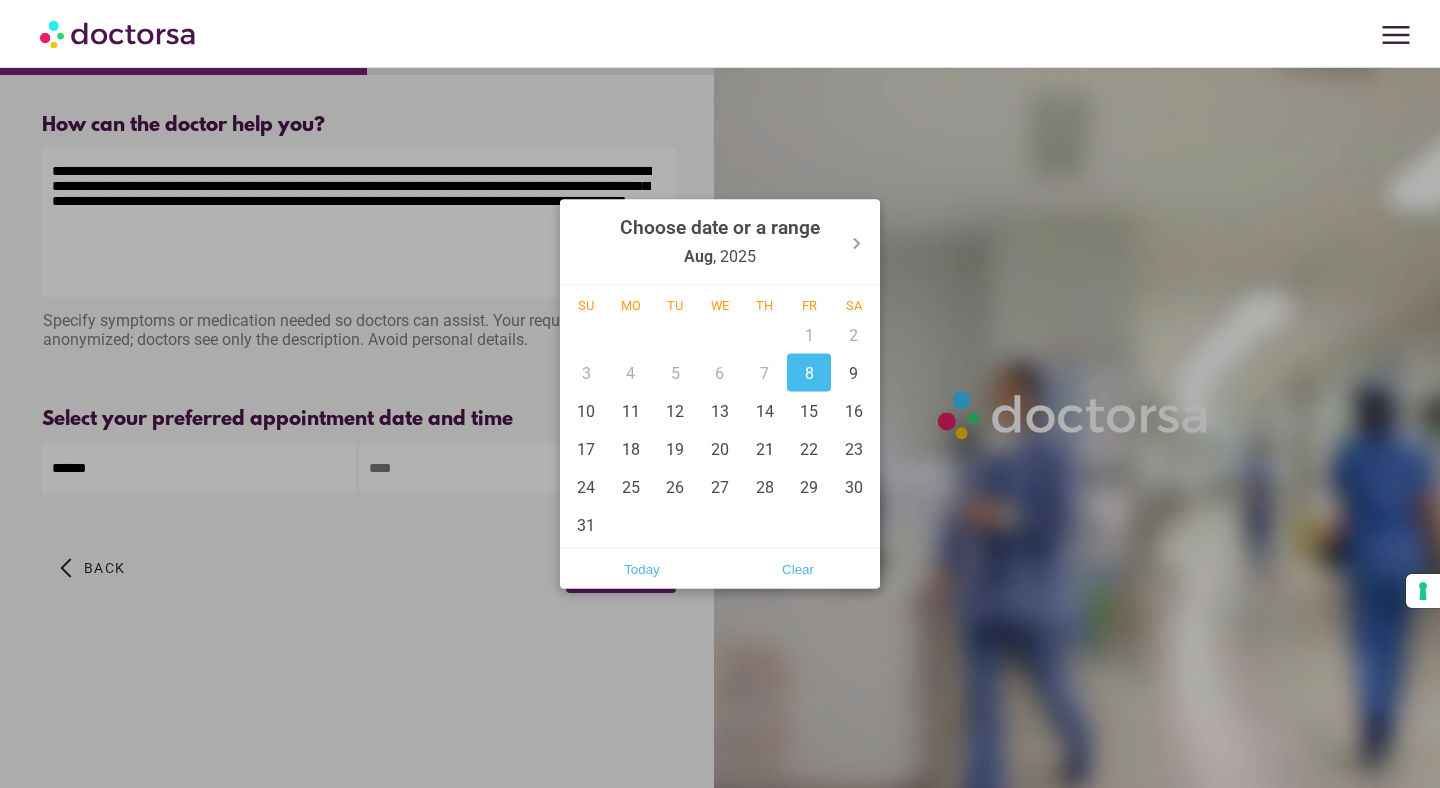 click on "8" at bounding box center (809, 373) 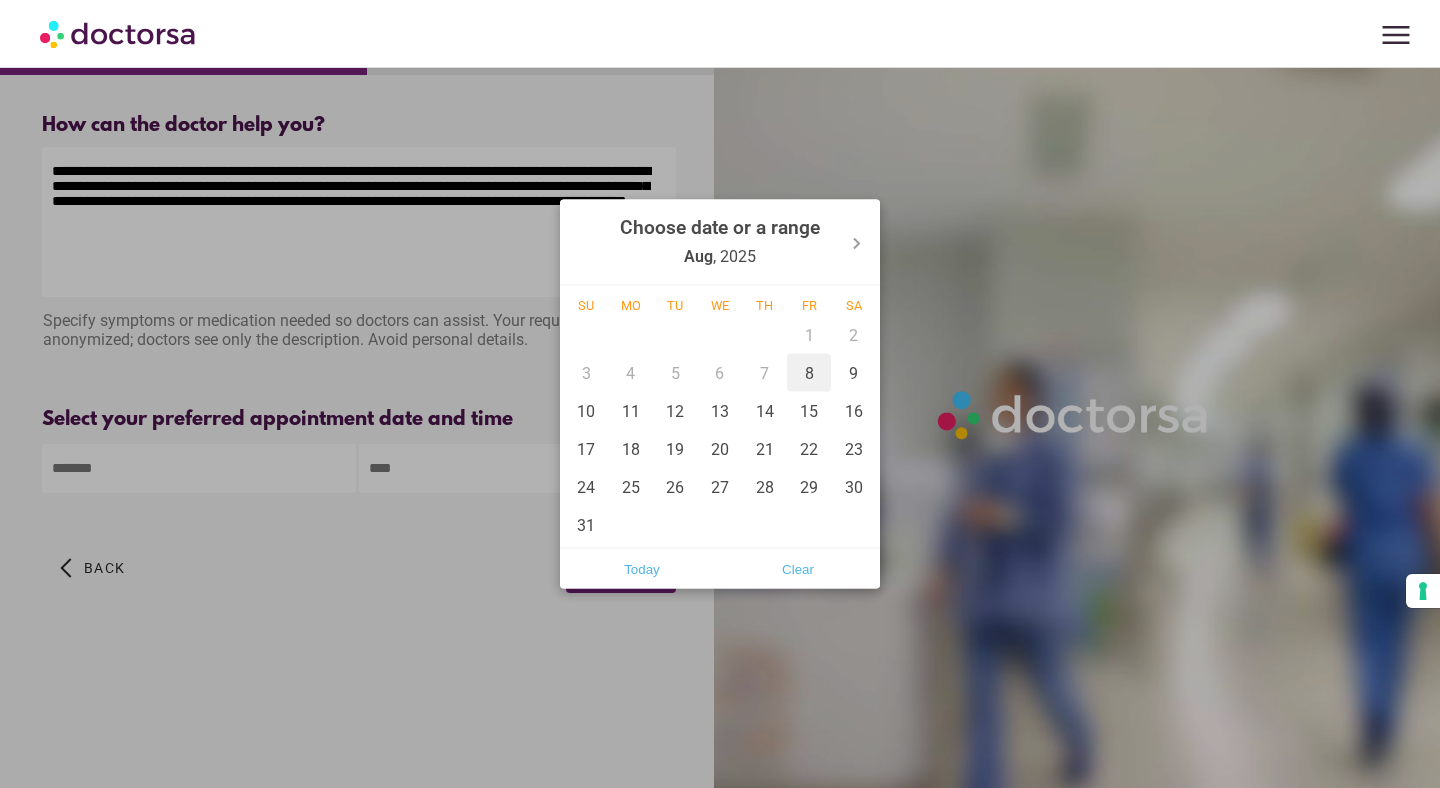 click on "8" at bounding box center (809, 373) 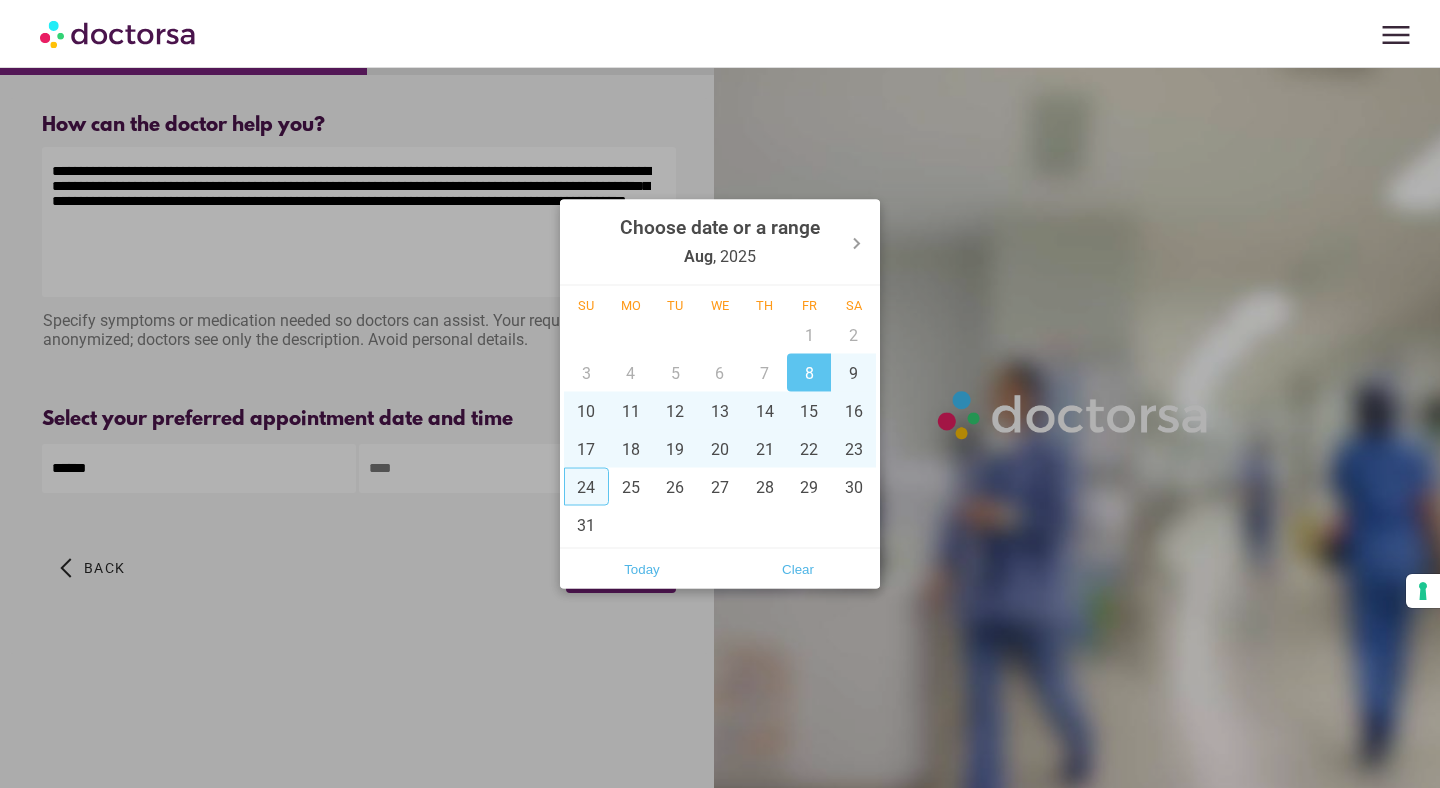 click at bounding box center [720, 394] 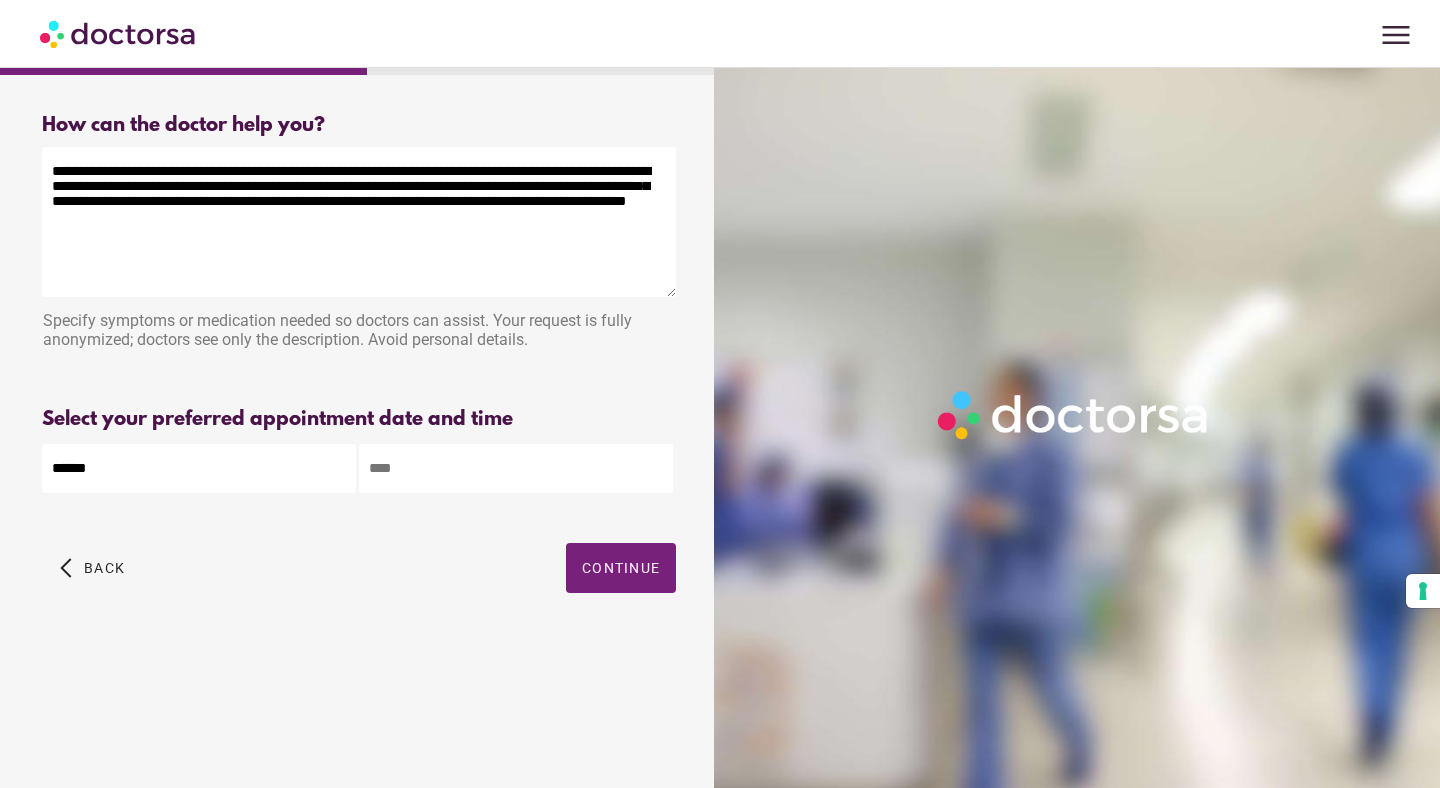 click at bounding box center [516, 468] 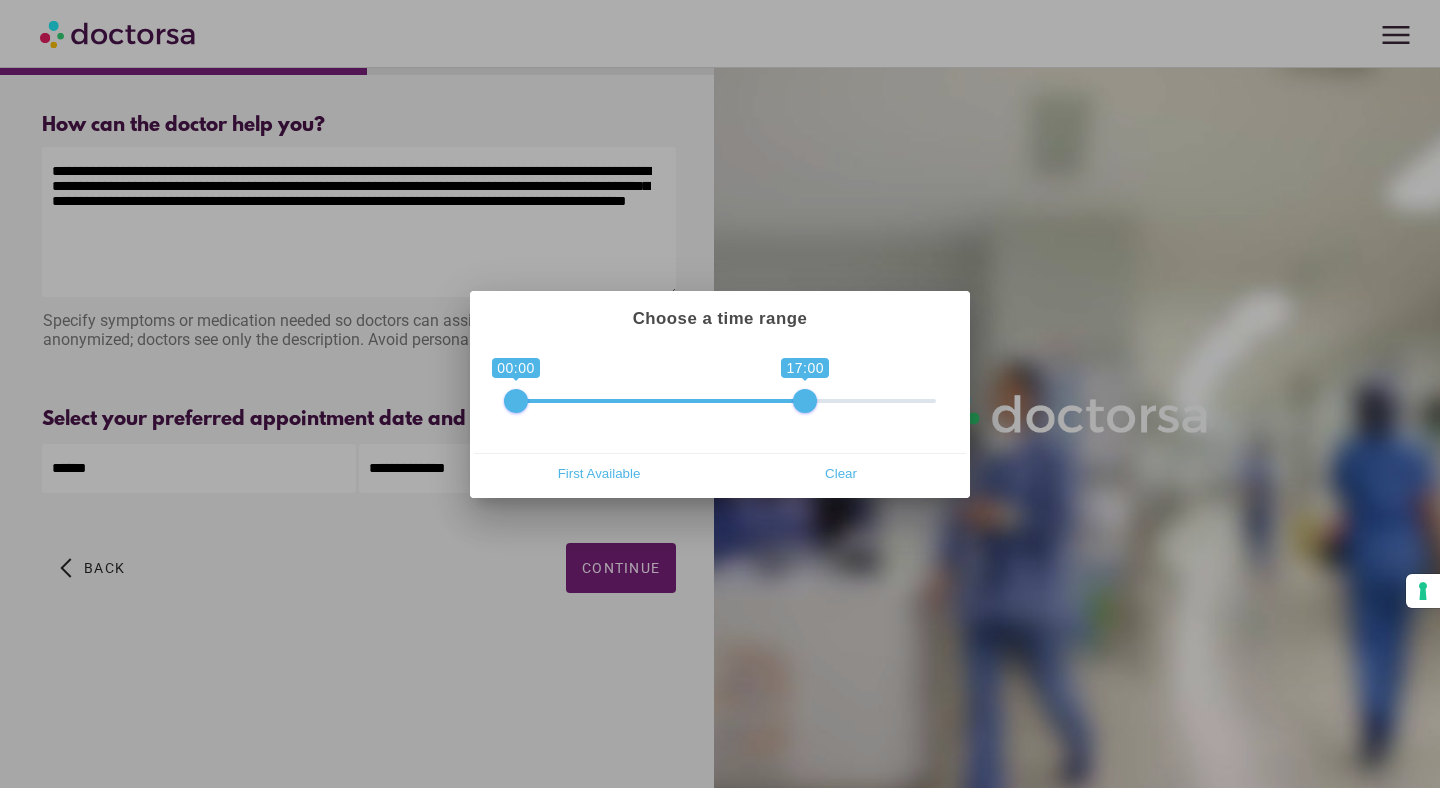 type on "**********" 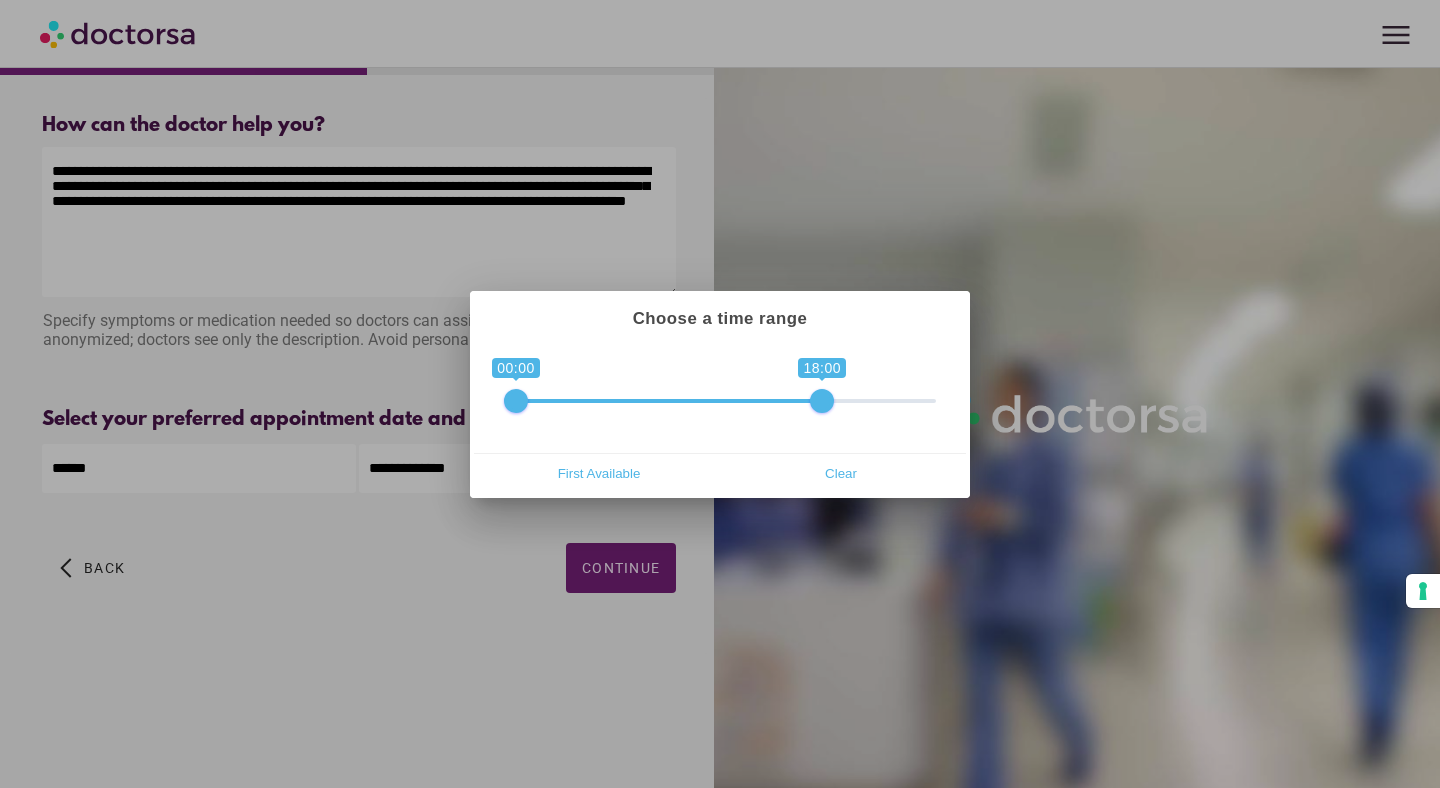 drag, startPoint x: 929, startPoint y: 390, endPoint x: 825, endPoint y: 402, distance: 104.69002 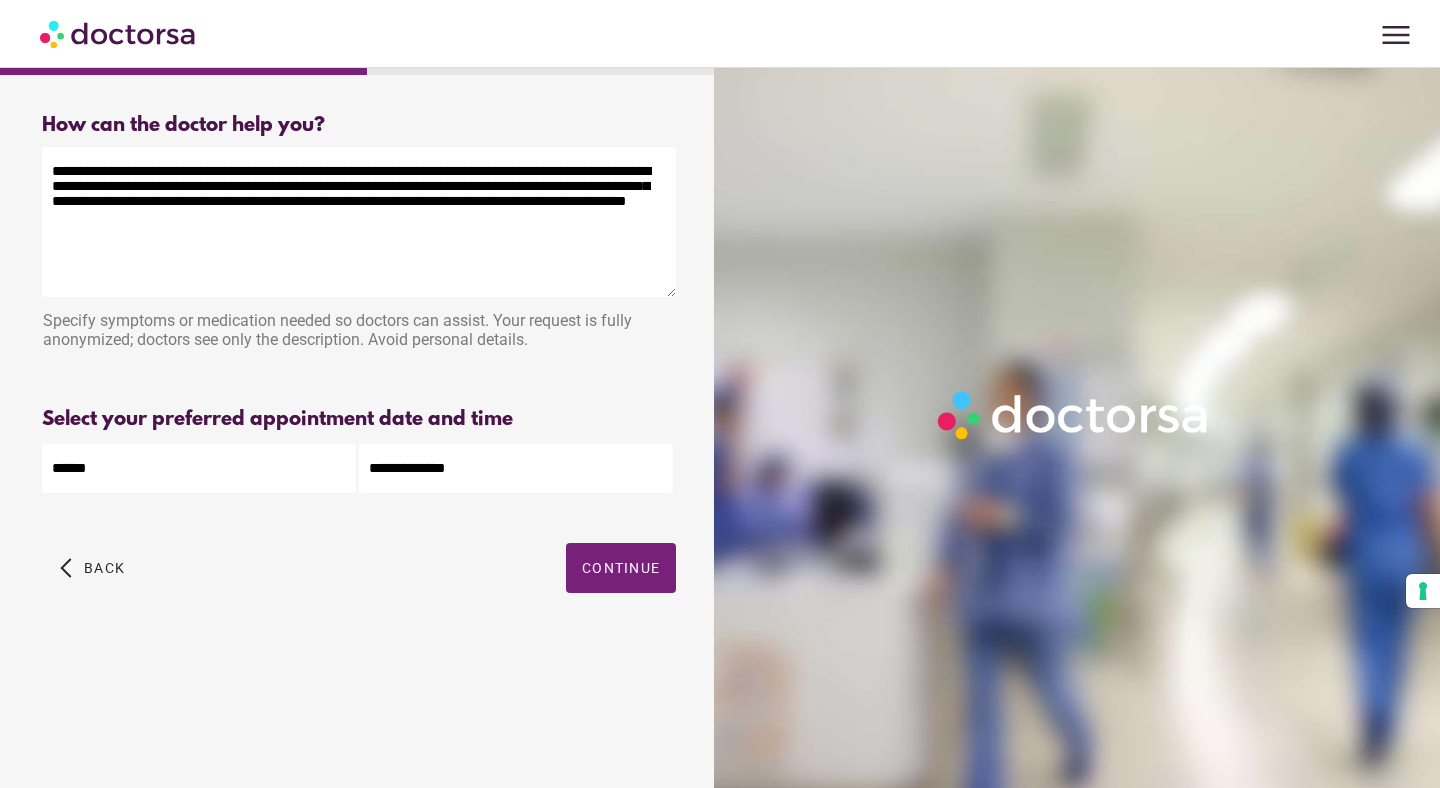 click on "**********" at bounding box center [359, 222] 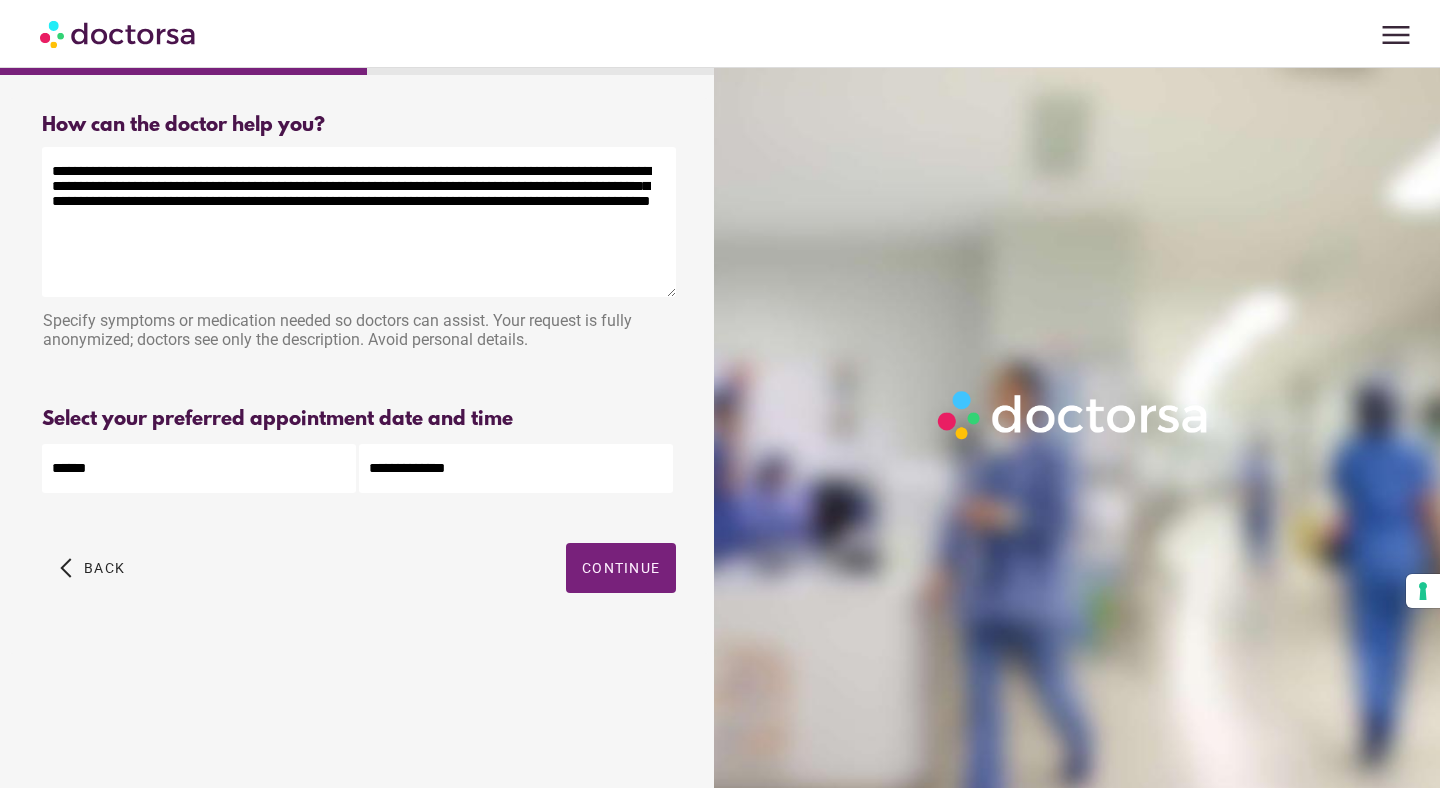 click on "**********" at bounding box center [359, 222] 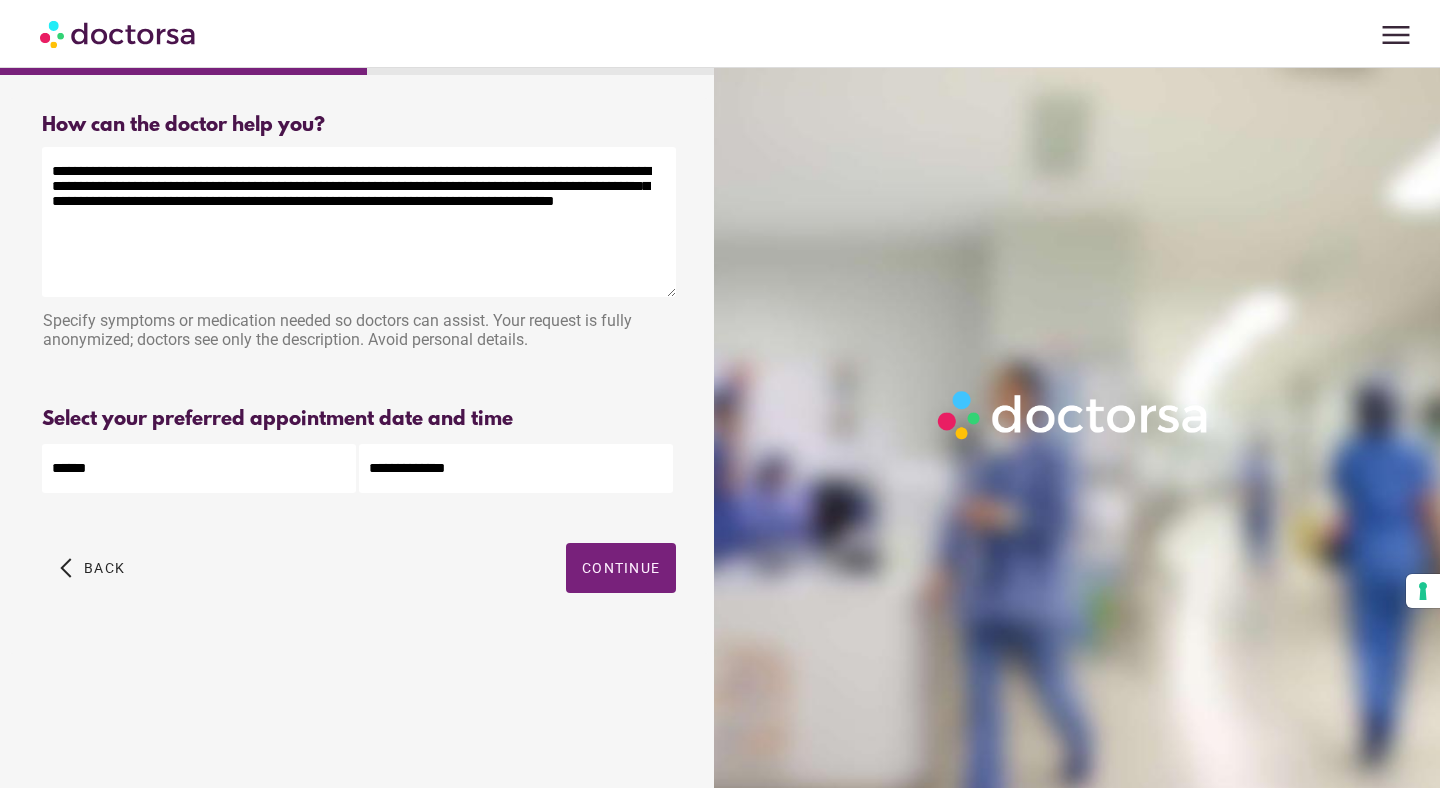 click on "**********" at bounding box center [359, 222] 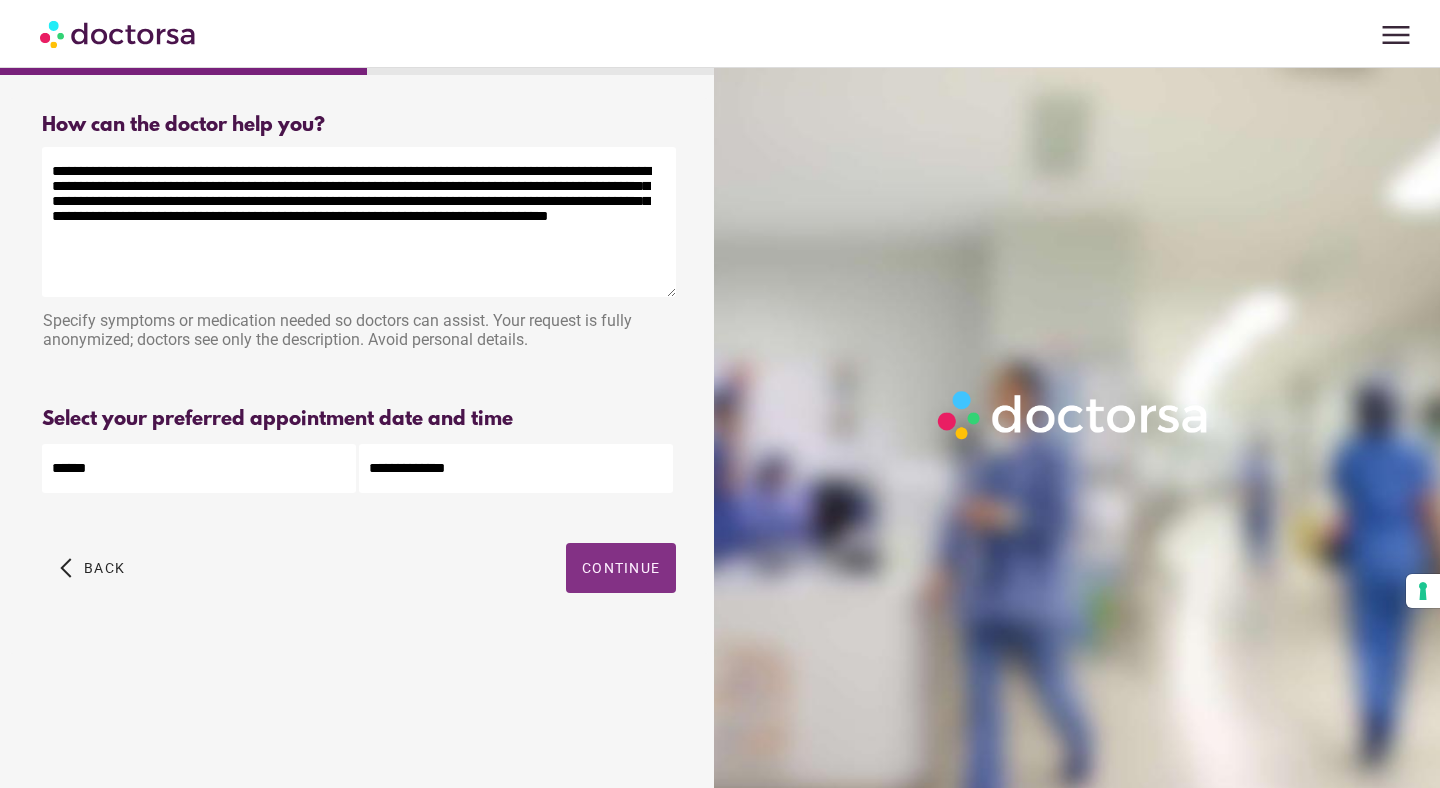 type on "**********" 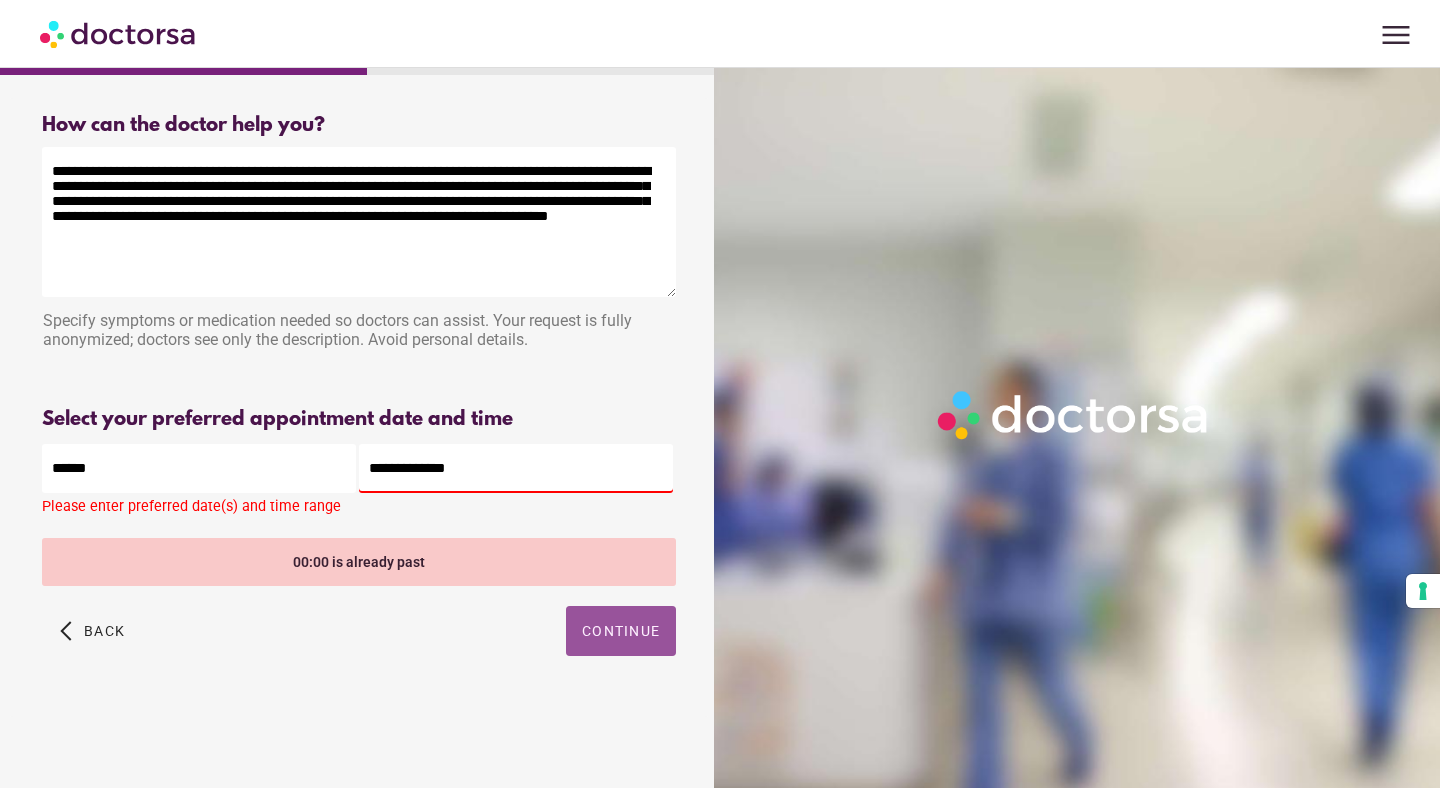 click on "**********" at bounding box center [516, 468] 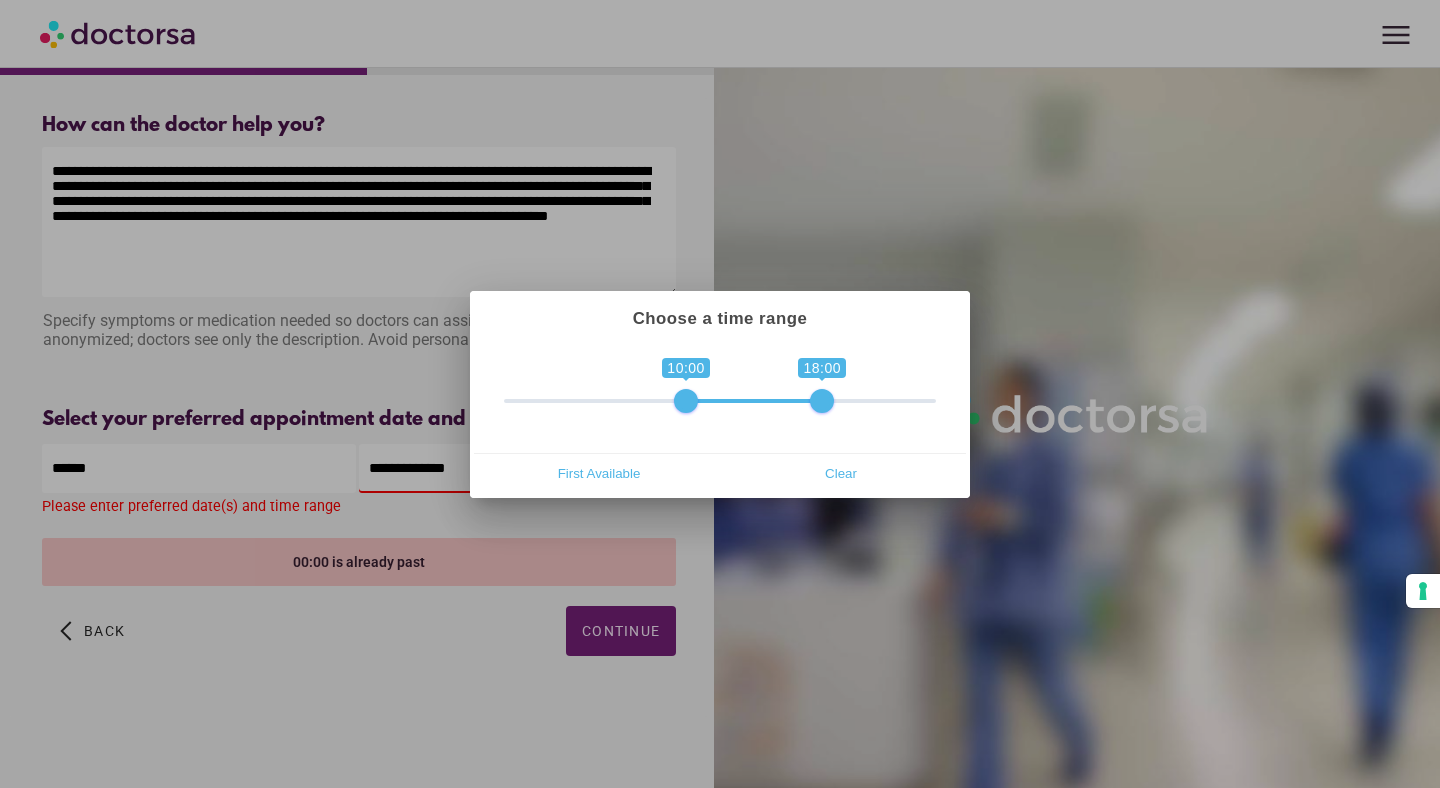 drag, startPoint x: 516, startPoint y: 396, endPoint x: 687, endPoint y: 405, distance: 171.23668 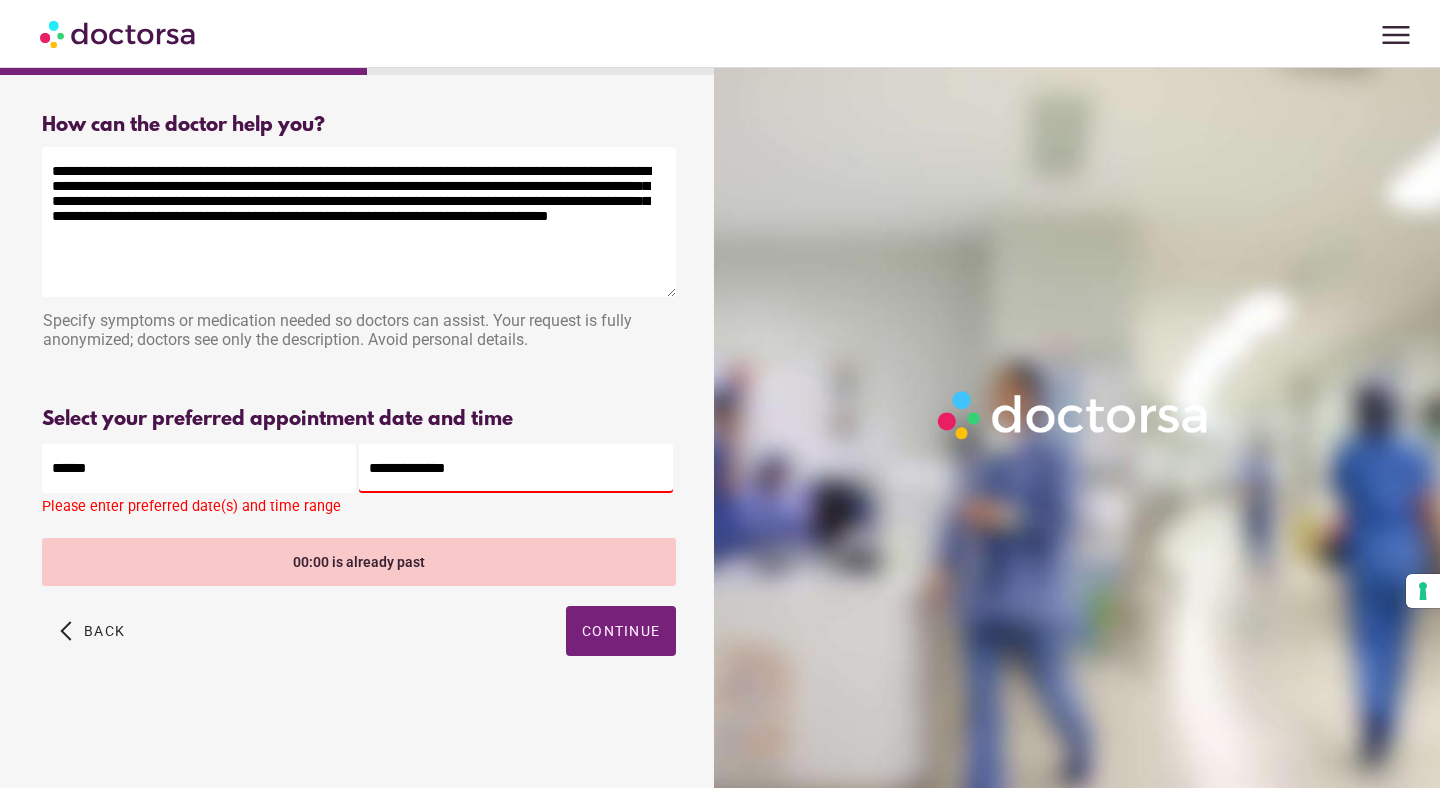 click on "arrow_back_ios
Back
Continue" at bounding box center (359, 646) 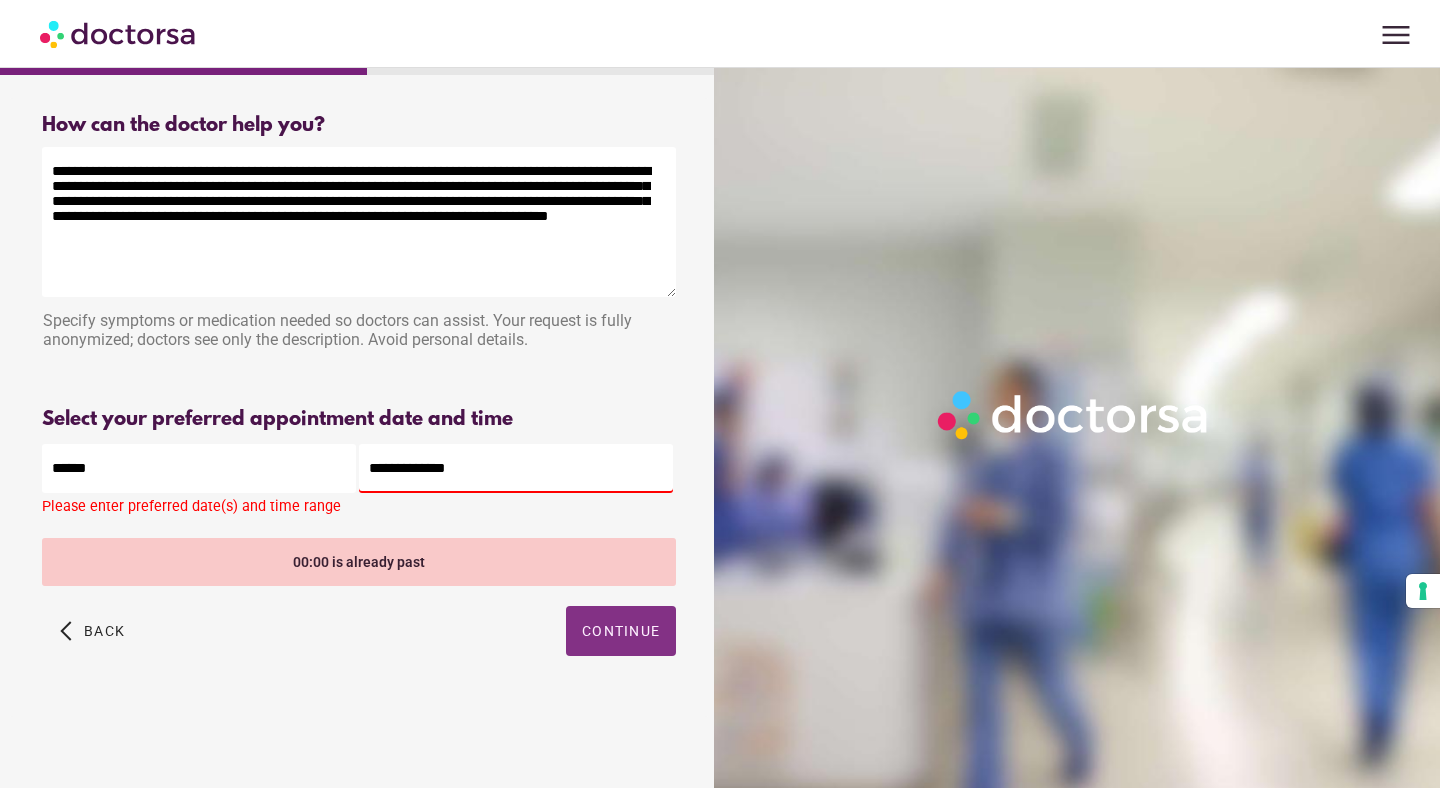 click on "Continue" at bounding box center (621, 631) 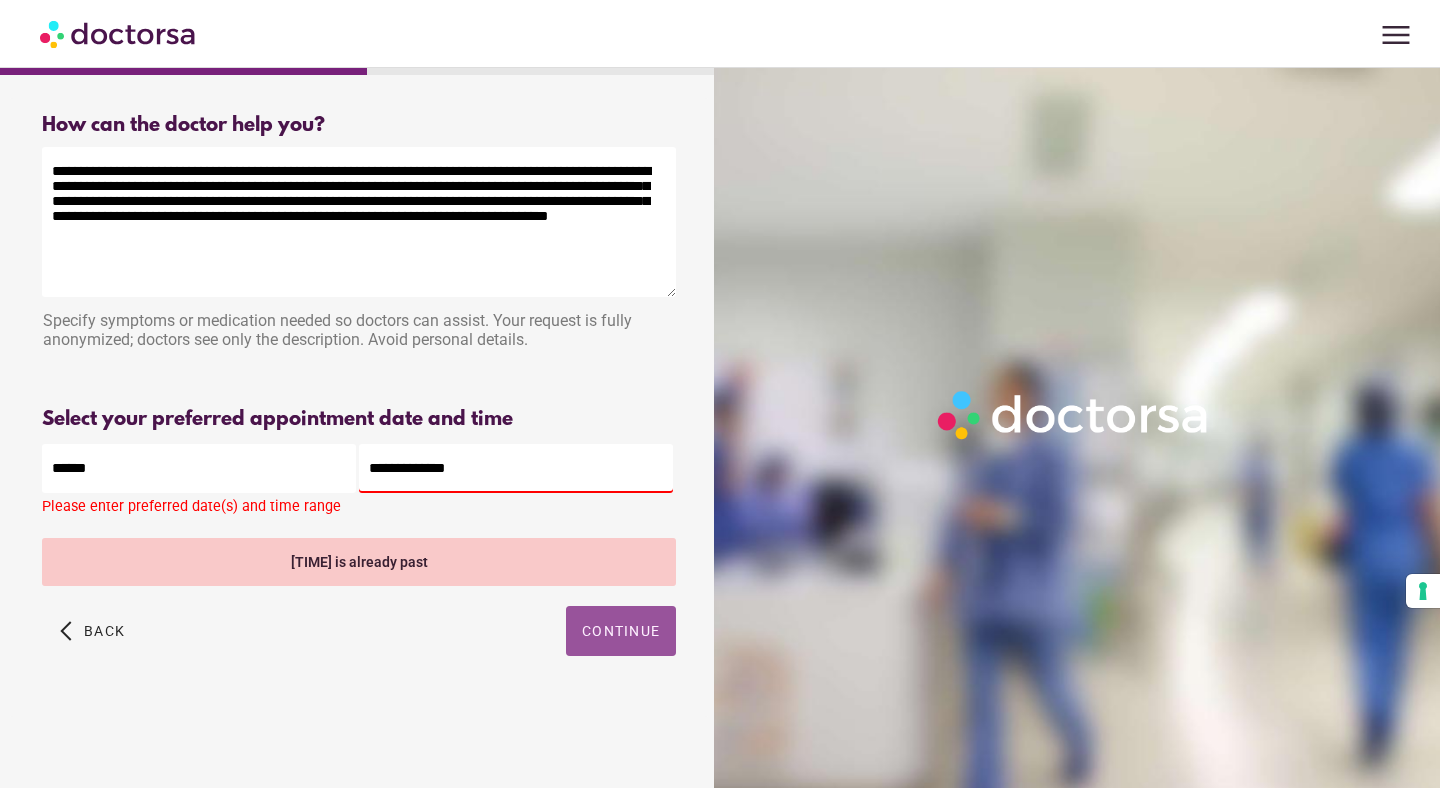 click on "**********" at bounding box center (516, 468) 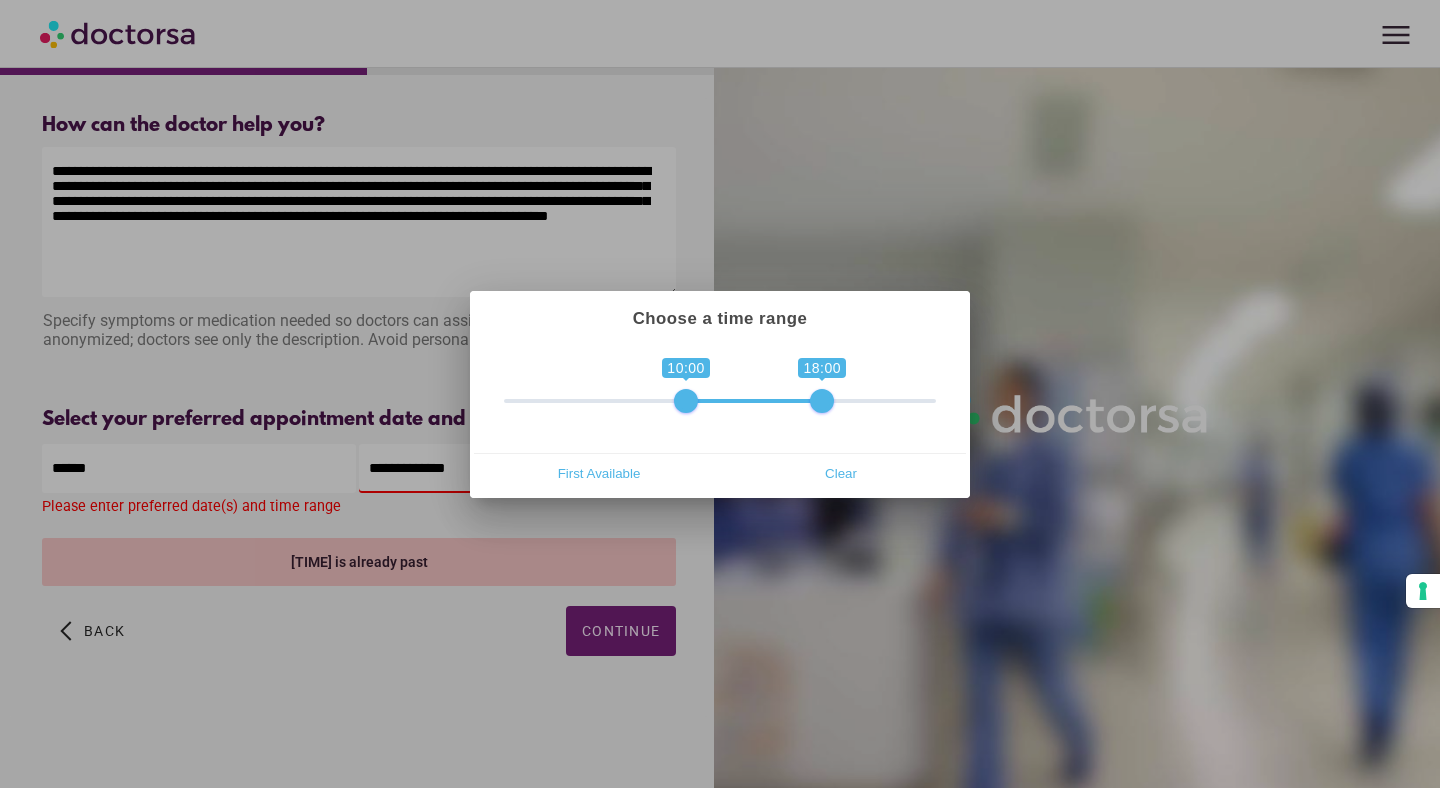 type on "**********" 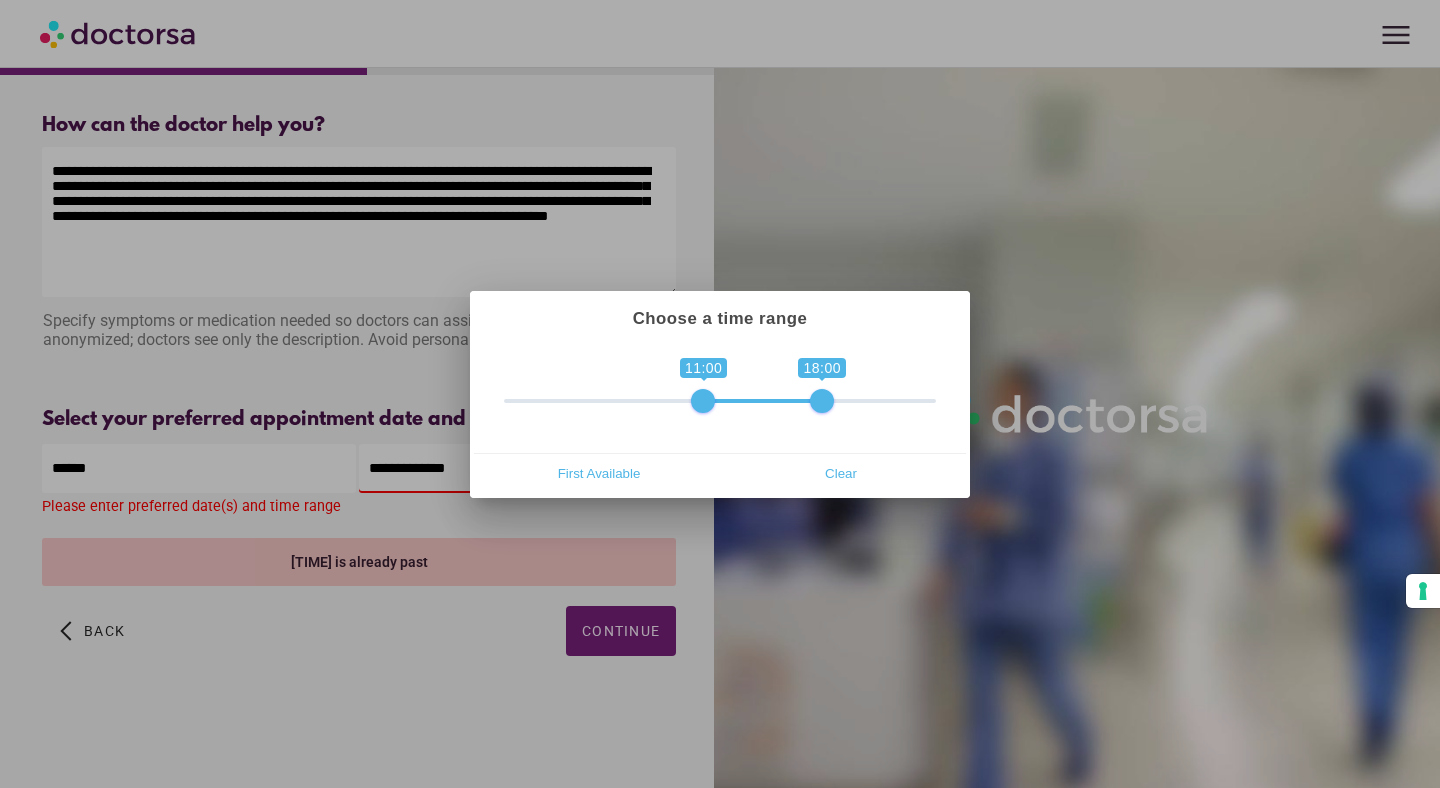 drag, startPoint x: 689, startPoint y: 402, endPoint x: 700, endPoint y: 402, distance: 11 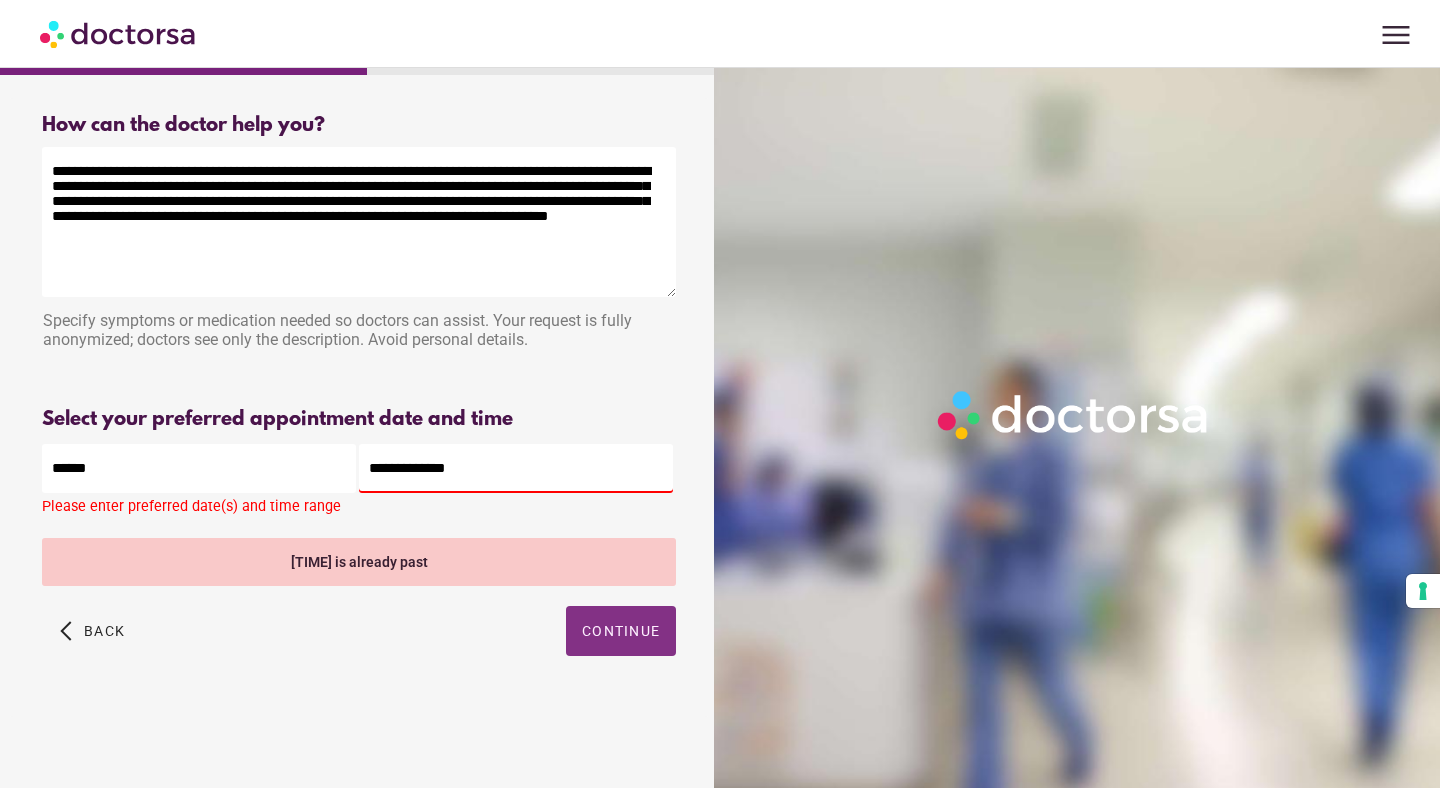 click at bounding box center [621, 631] 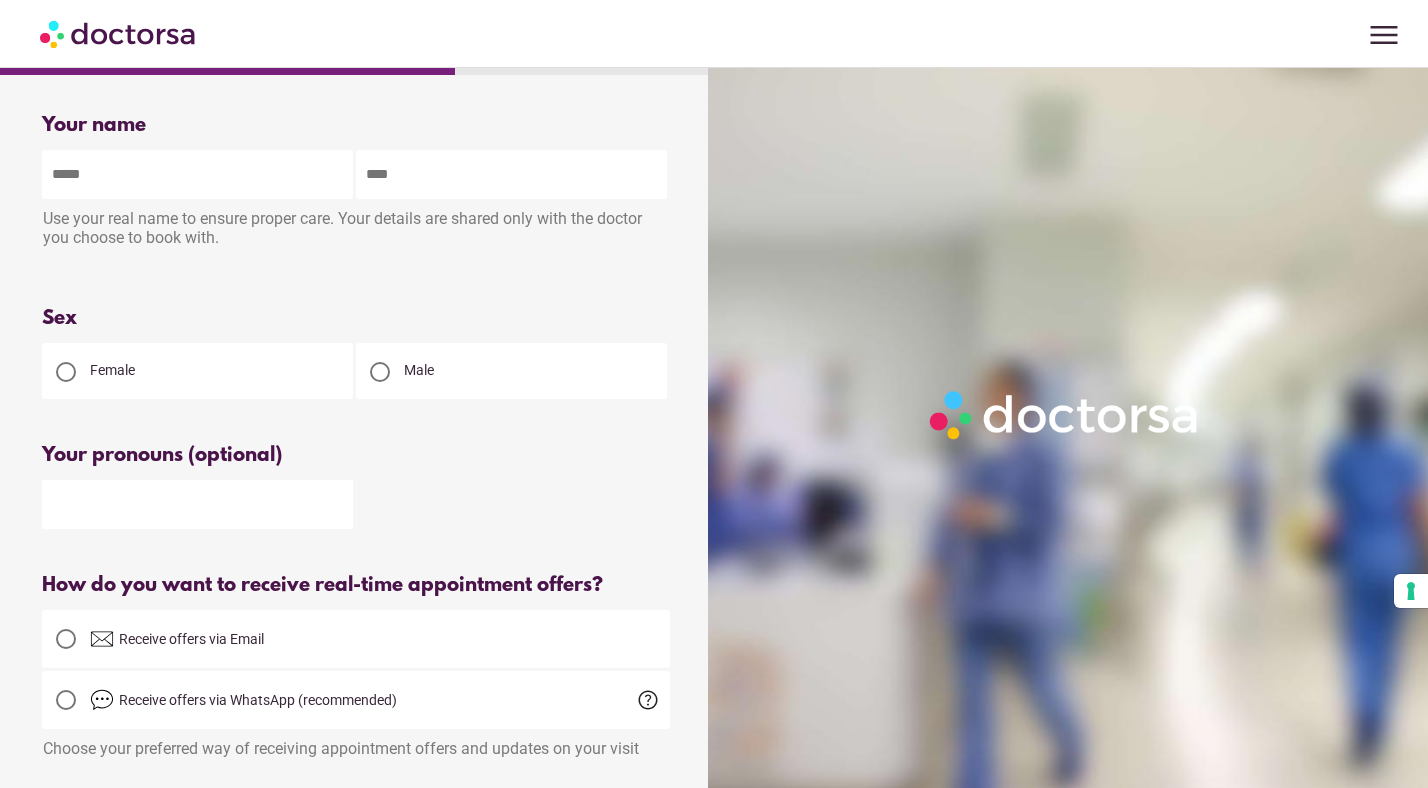 click at bounding box center (197, 174) 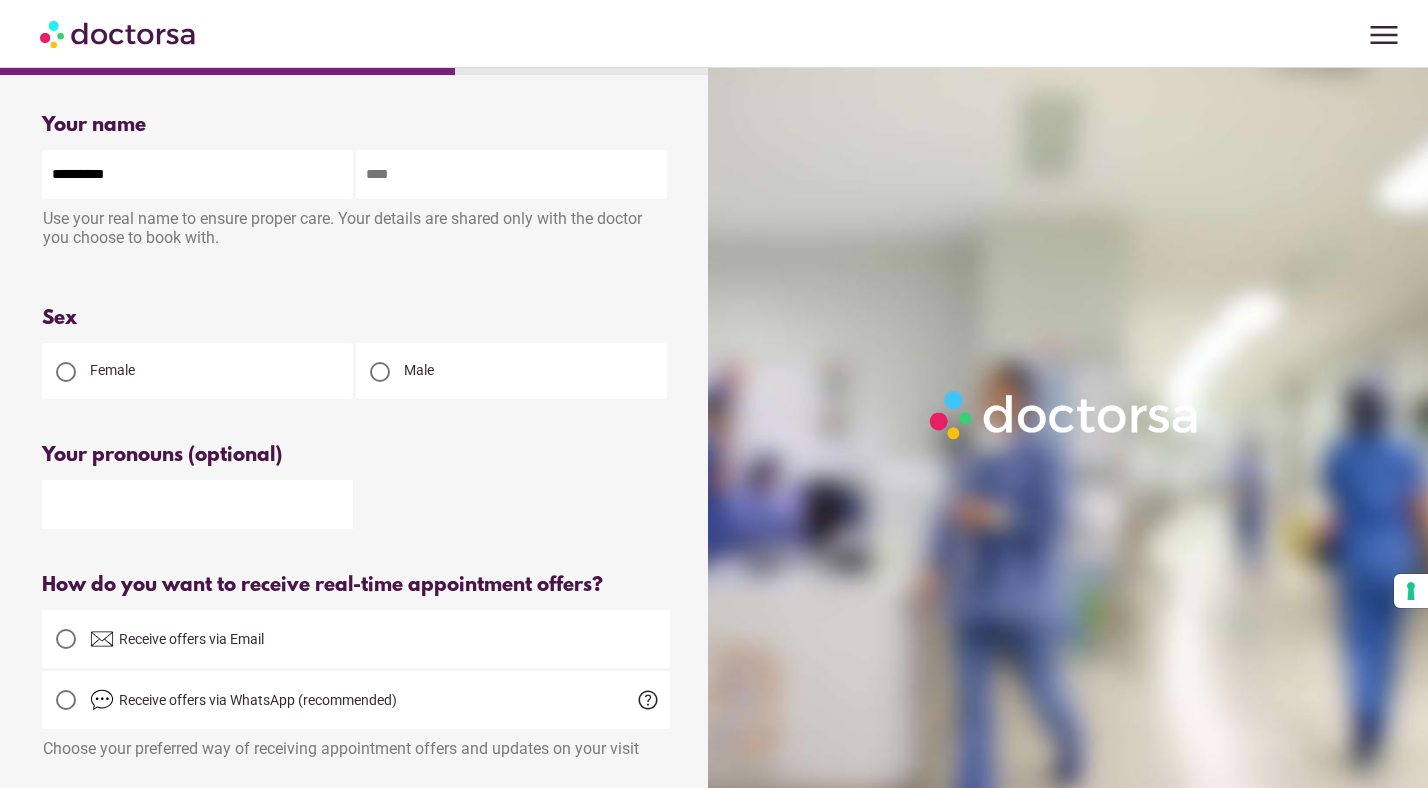type on "********" 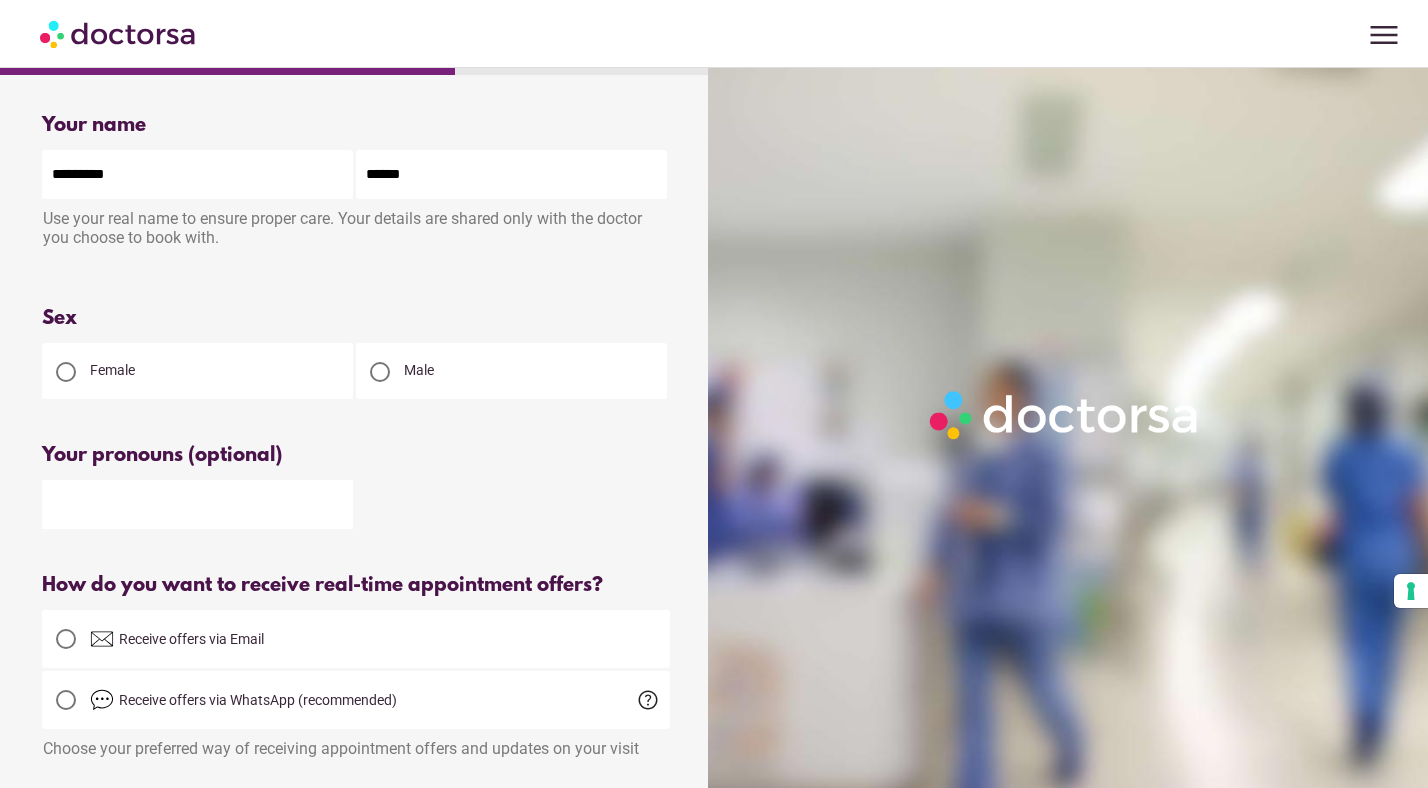 type on "******" 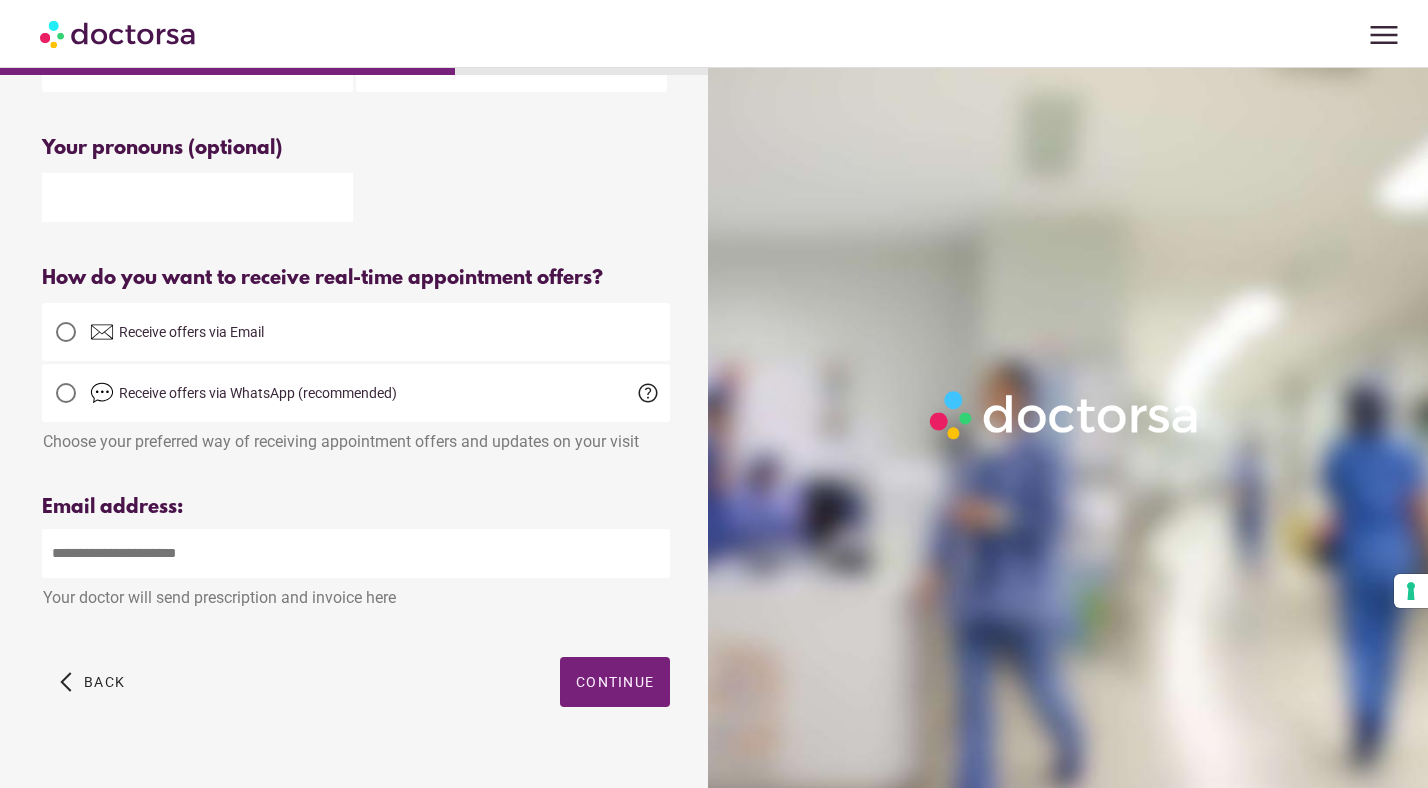 scroll, scrollTop: 343, scrollLeft: 0, axis: vertical 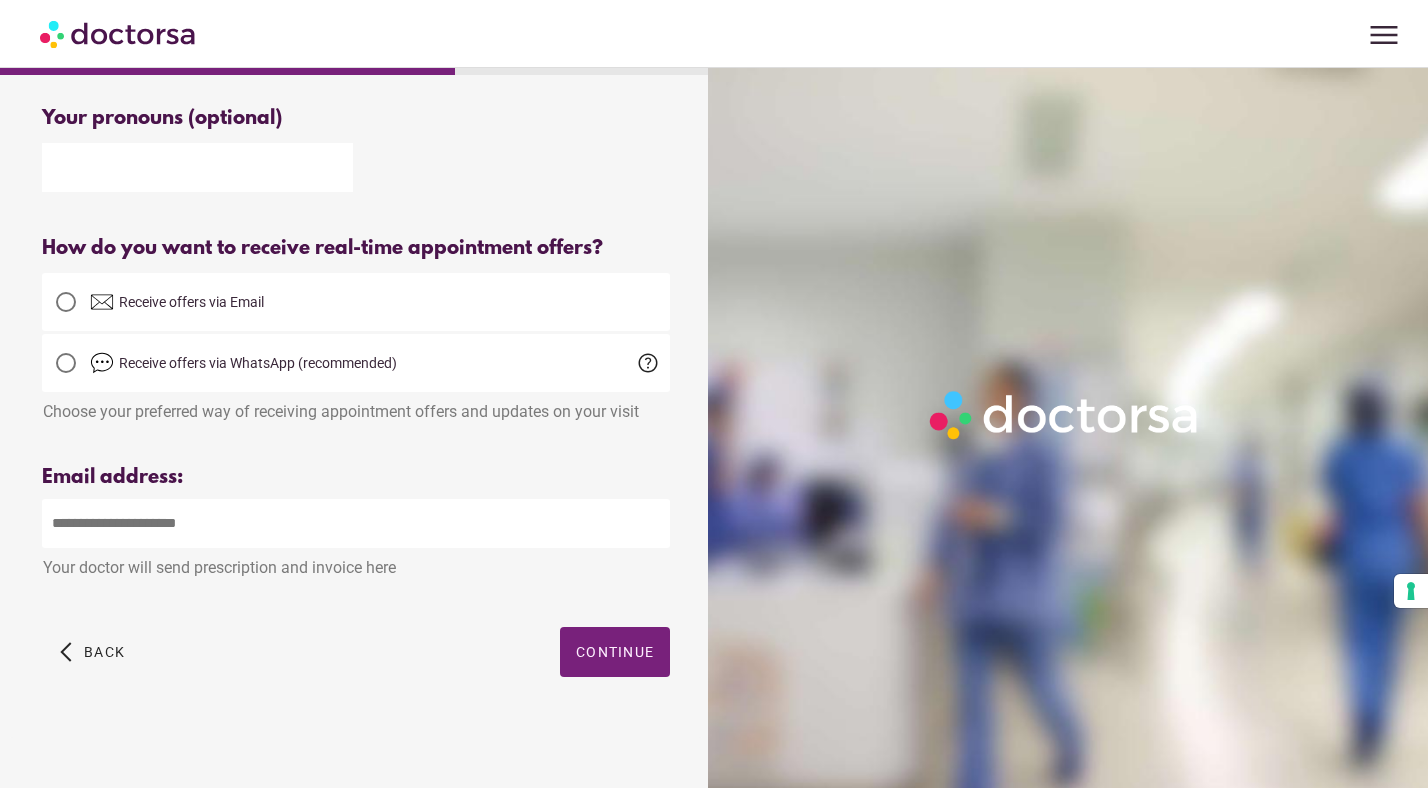 click on "Receive offers via Email" at bounding box center [191, 302] 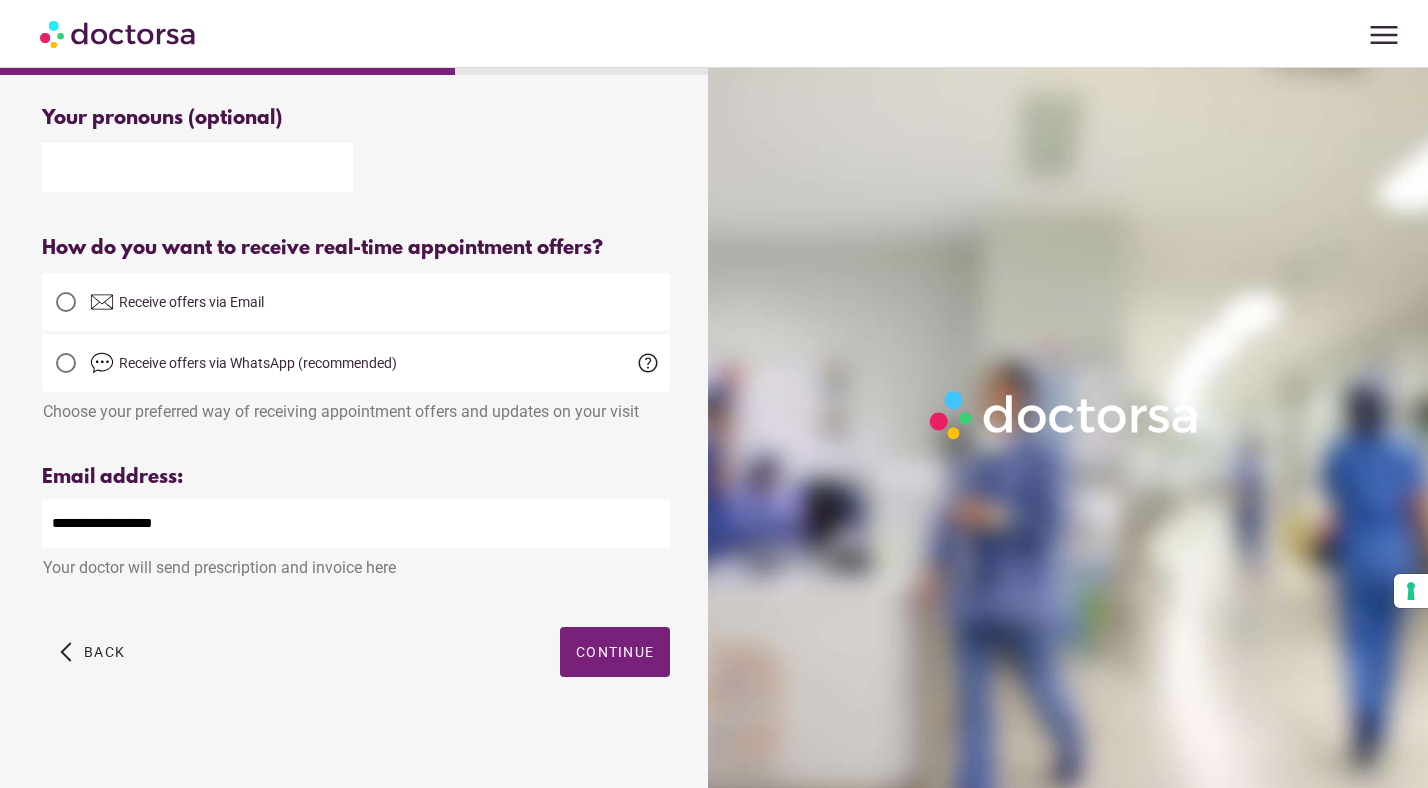type on "**********" 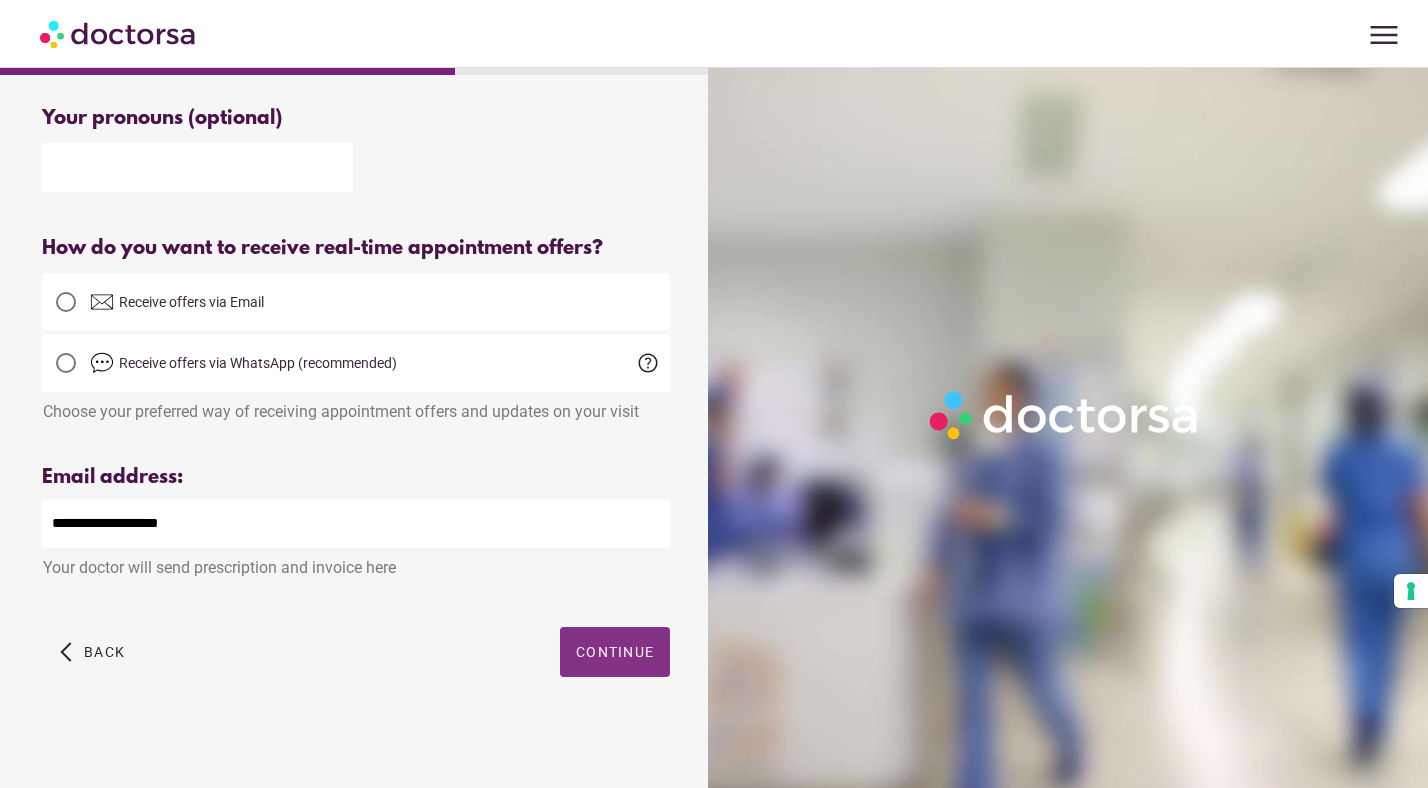 click on "Continue" at bounding box center (615, 652) 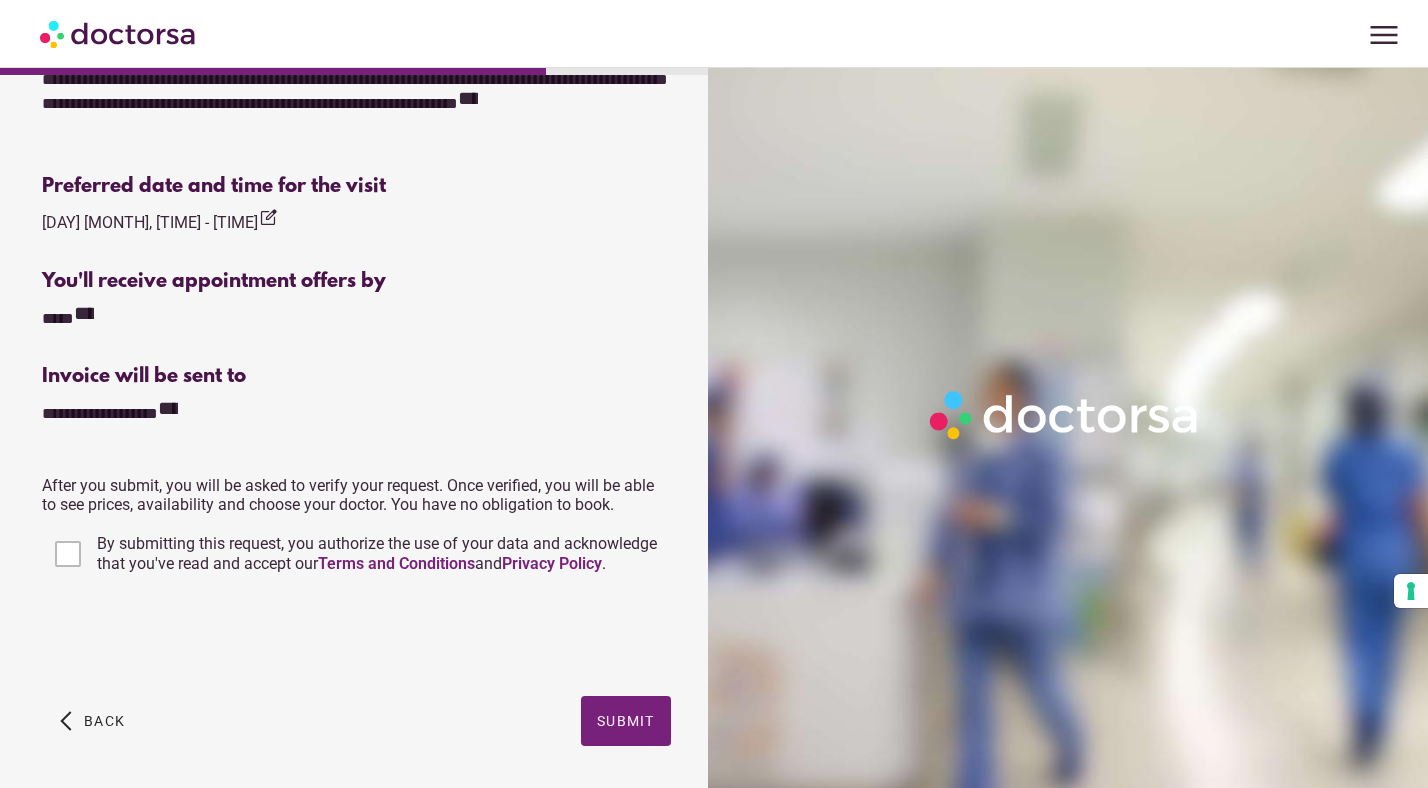 scroll, scrollTop: 726, scrollLeft: 0, axis: vertical 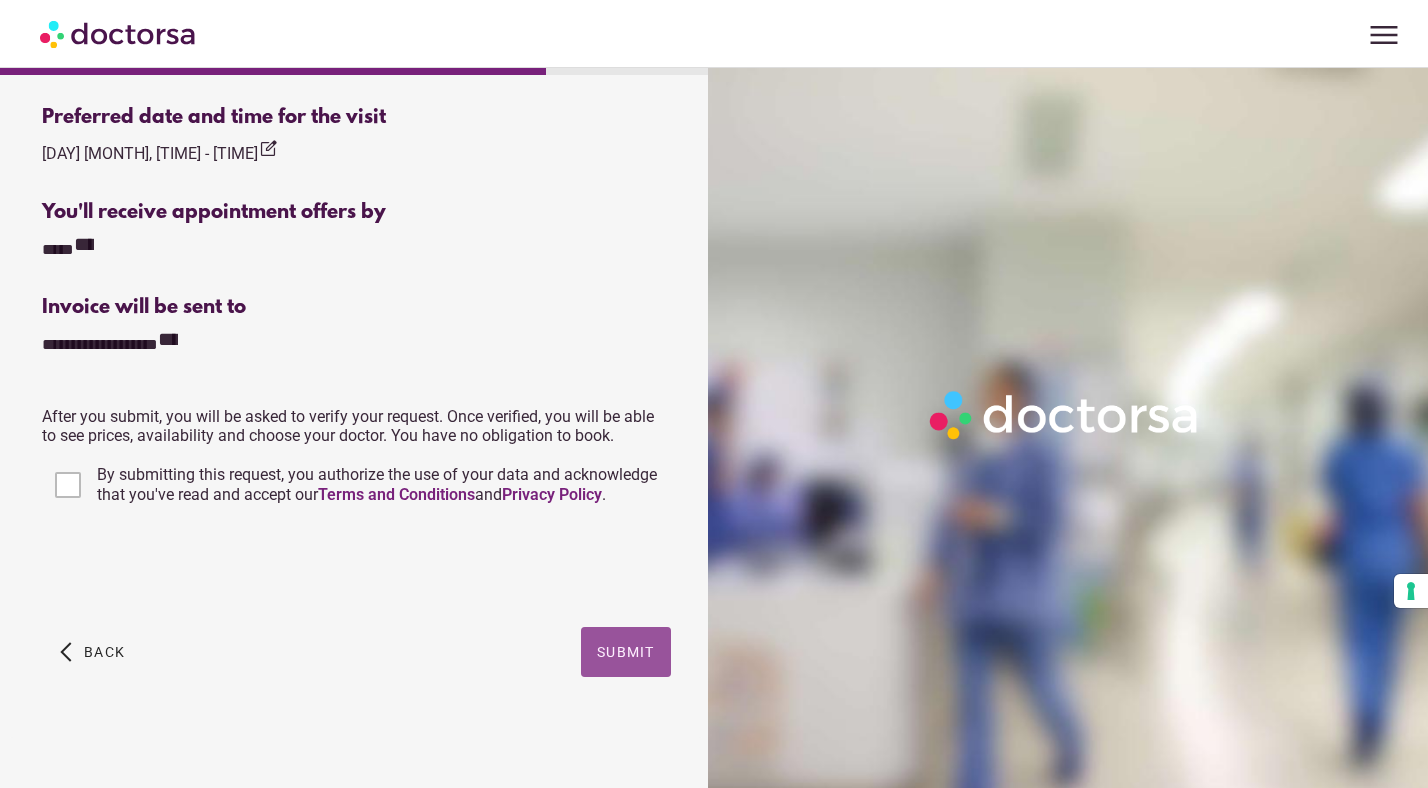 click on "Submit" at bounding box center (626, 652) 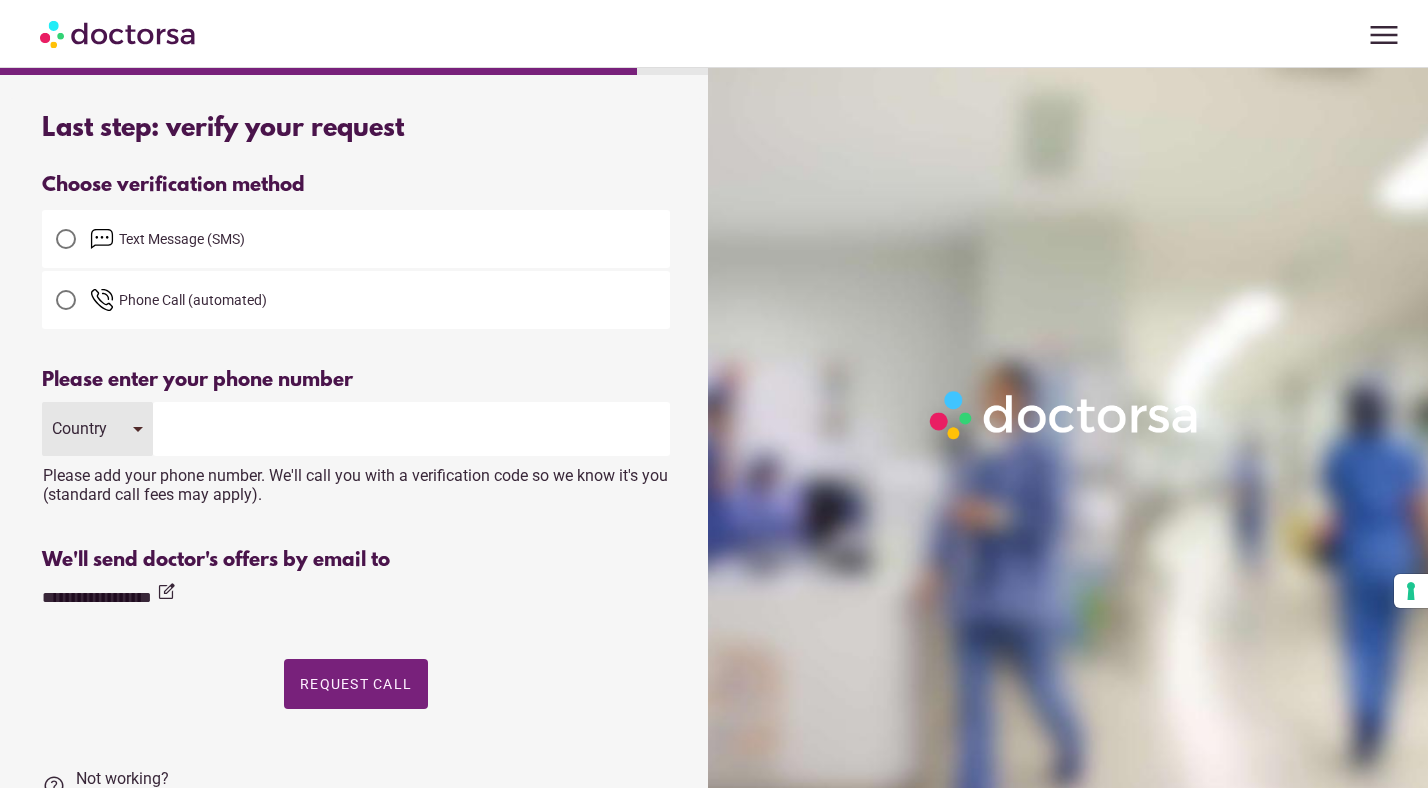 scroll, scrollTop: 0, scrollLeft: 0, axis: both 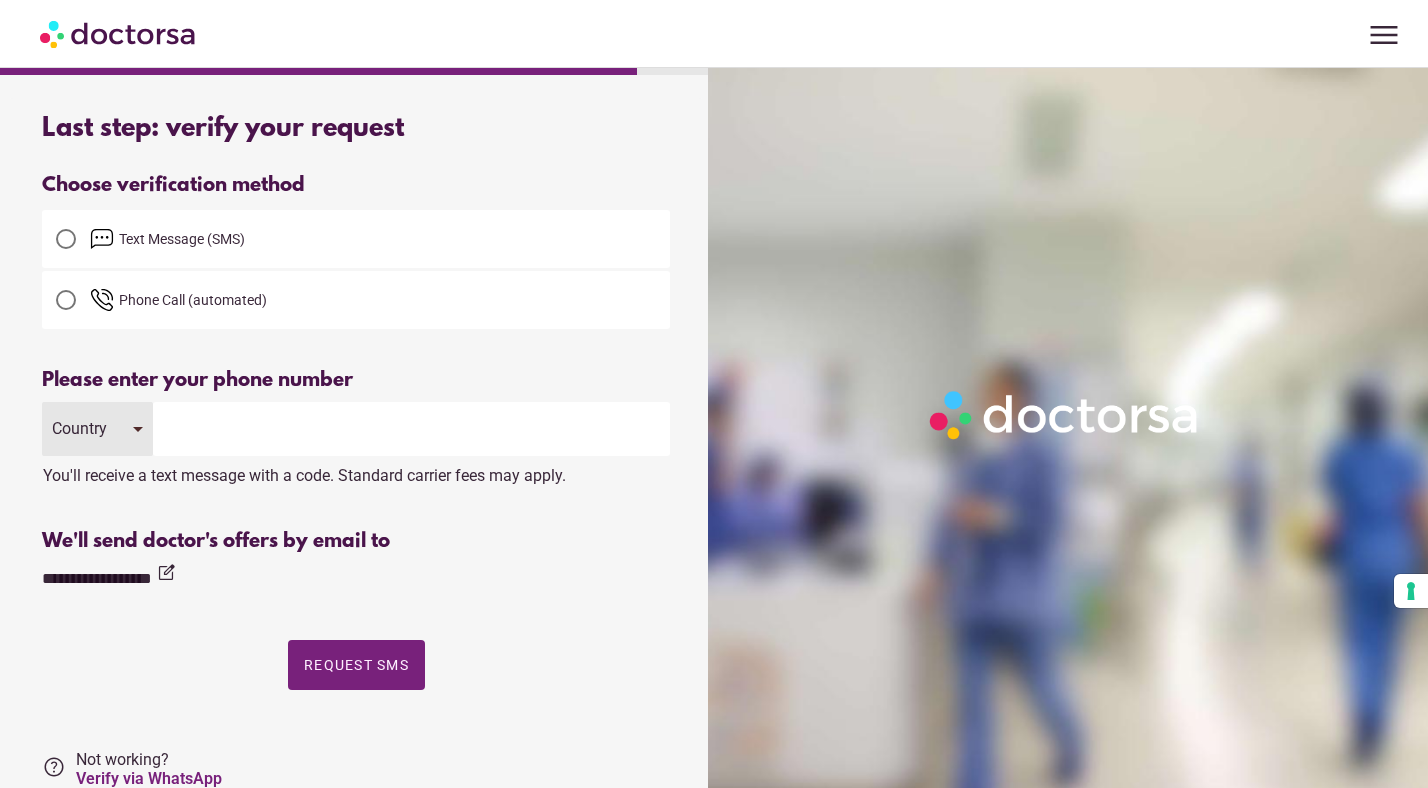 click on "Country" at bounding box center [97, 429] 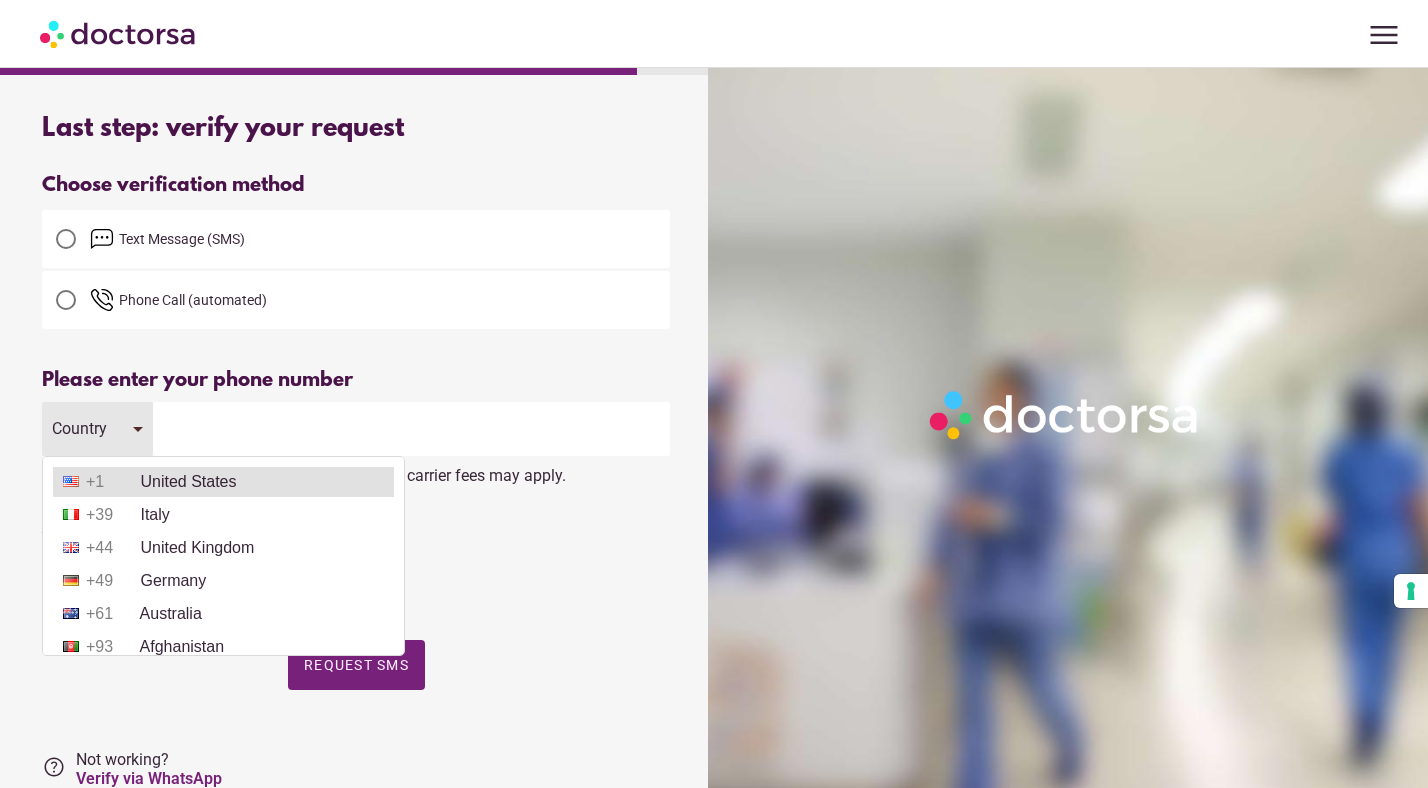 click on "+1   United States" at bounding box center (223, 482) 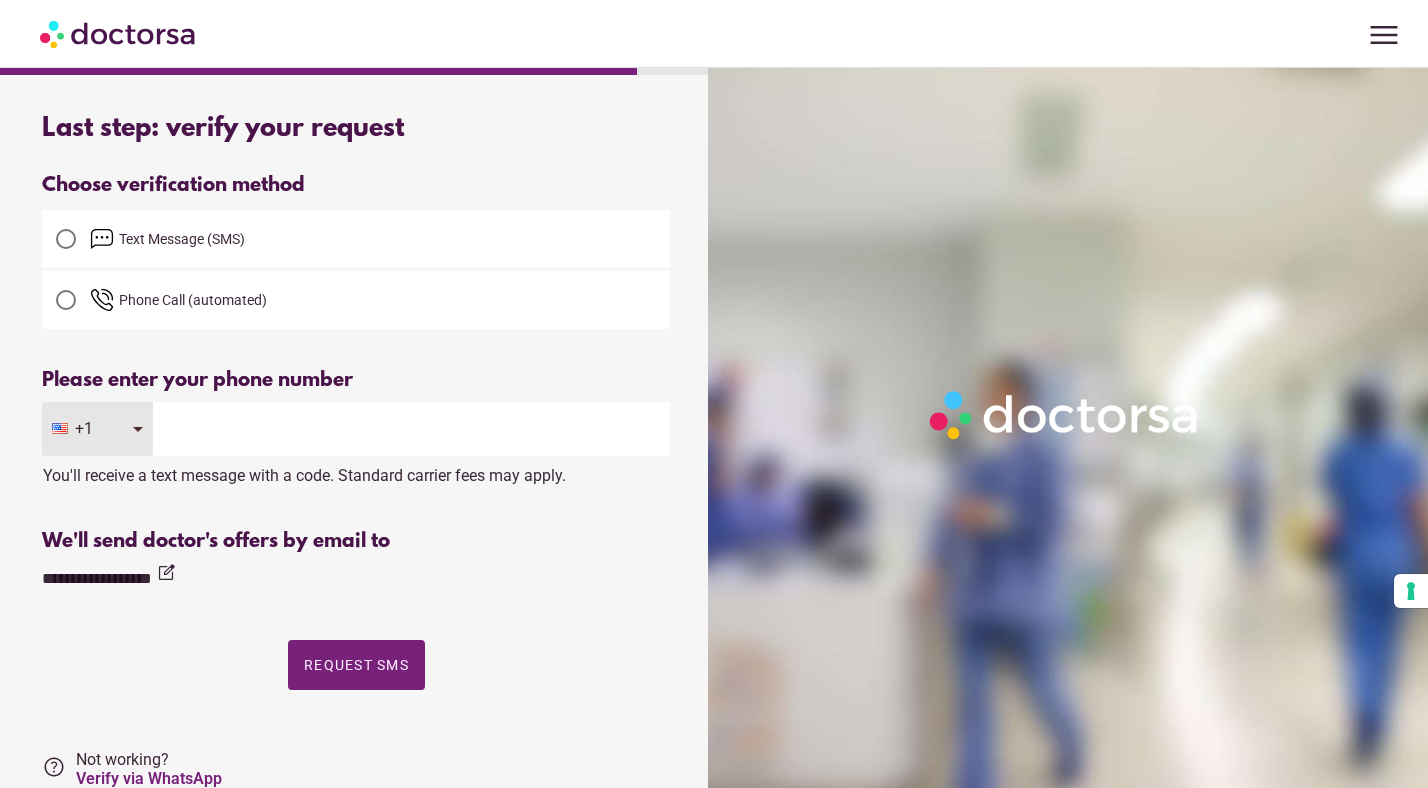 click at bounding box center [411, 429] 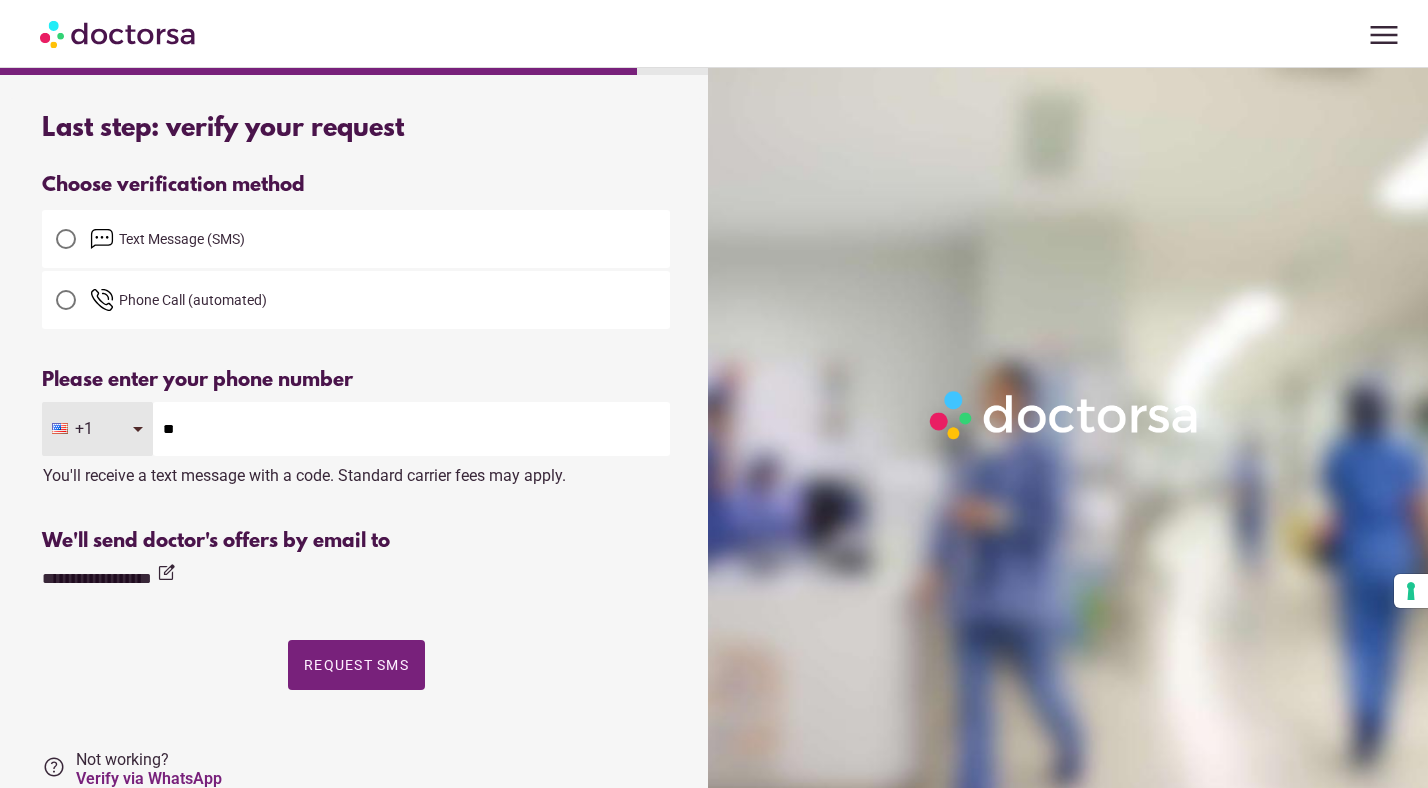 type on "*" 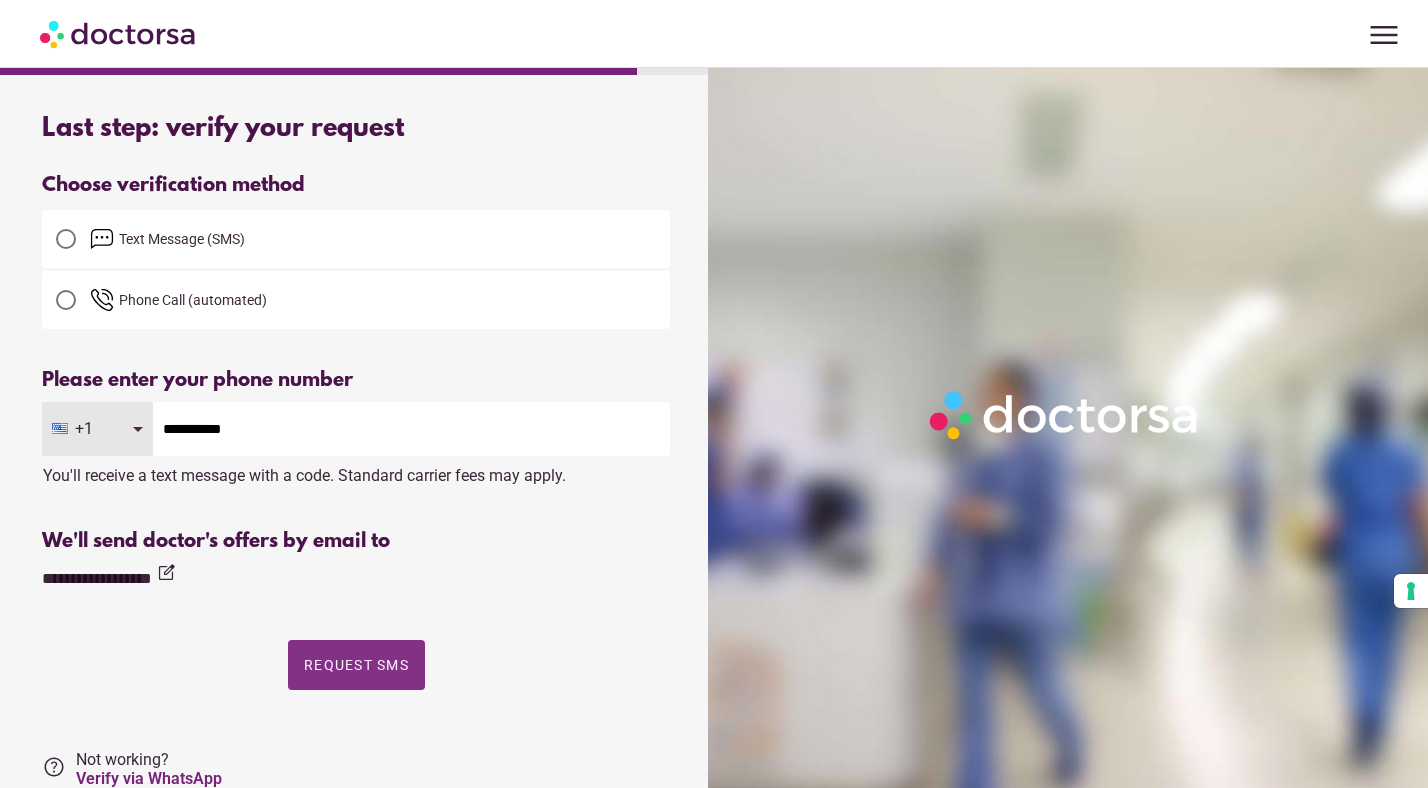 type on "**********" 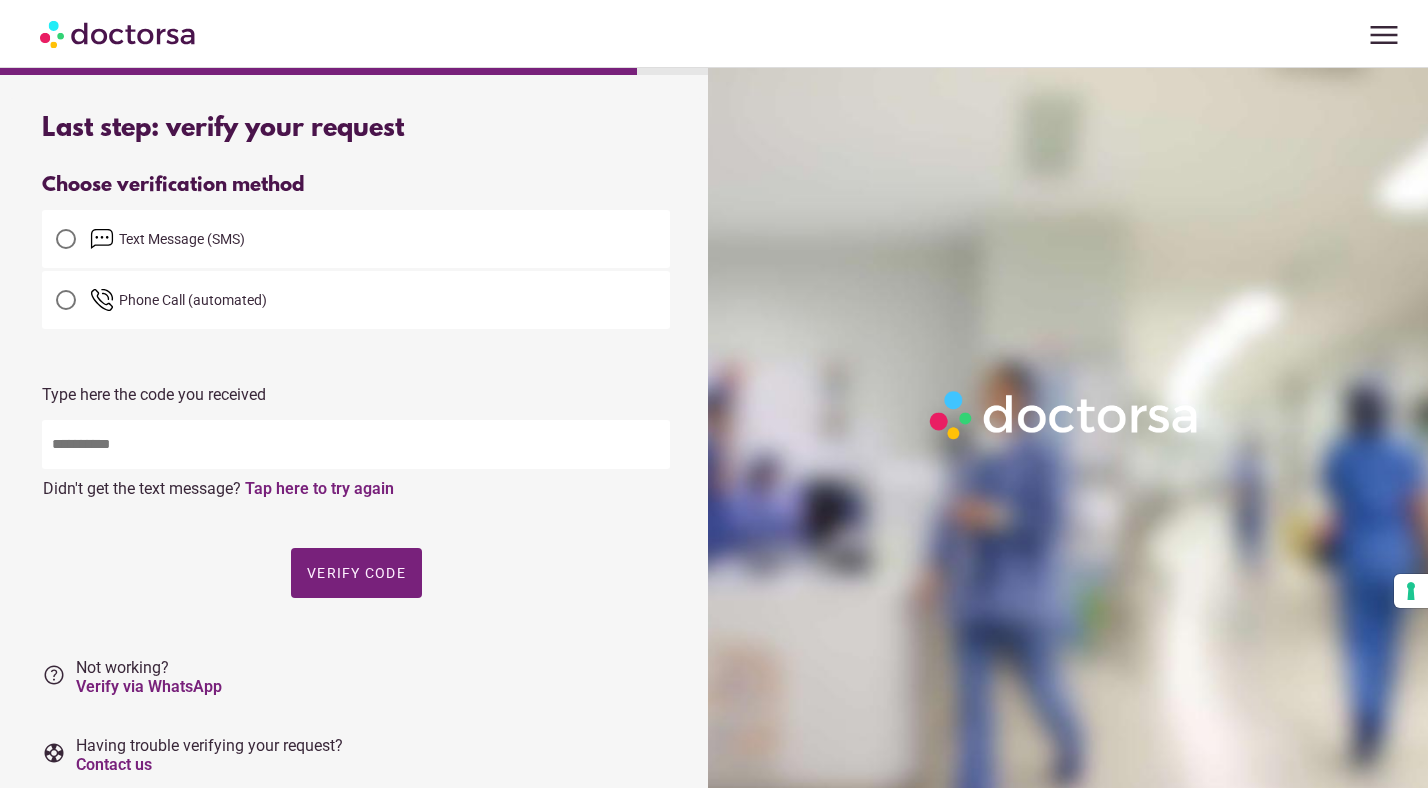 click at bounding box center (356, 444) 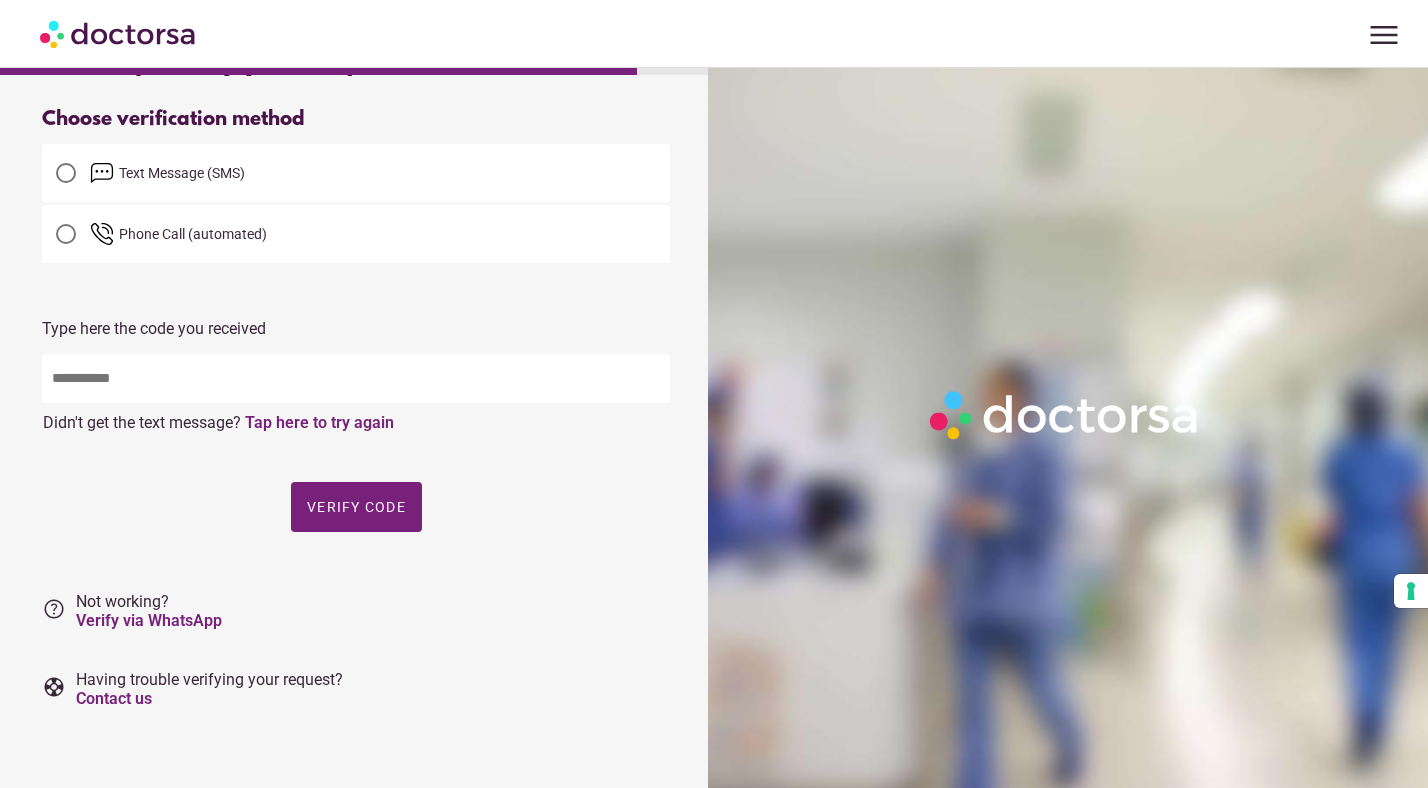 scroll, scrollTop: 70, scrollLeft: 0, axis: vertical 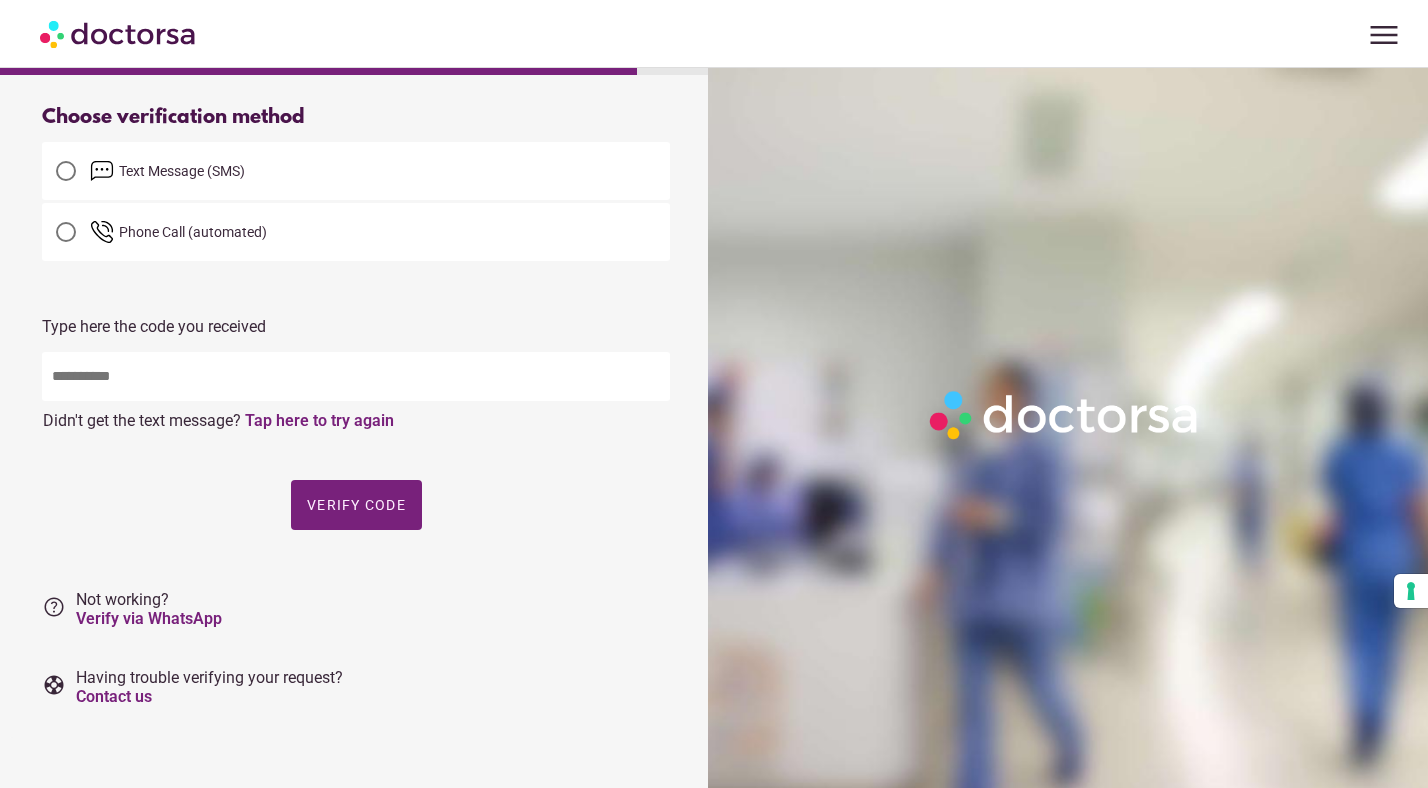 click on "menu
Benjamin Alicea
close
Make a request
To all doctors
Your appointments
Your profile
Sign out
Welcome back" at bounding box center (714, 34) 